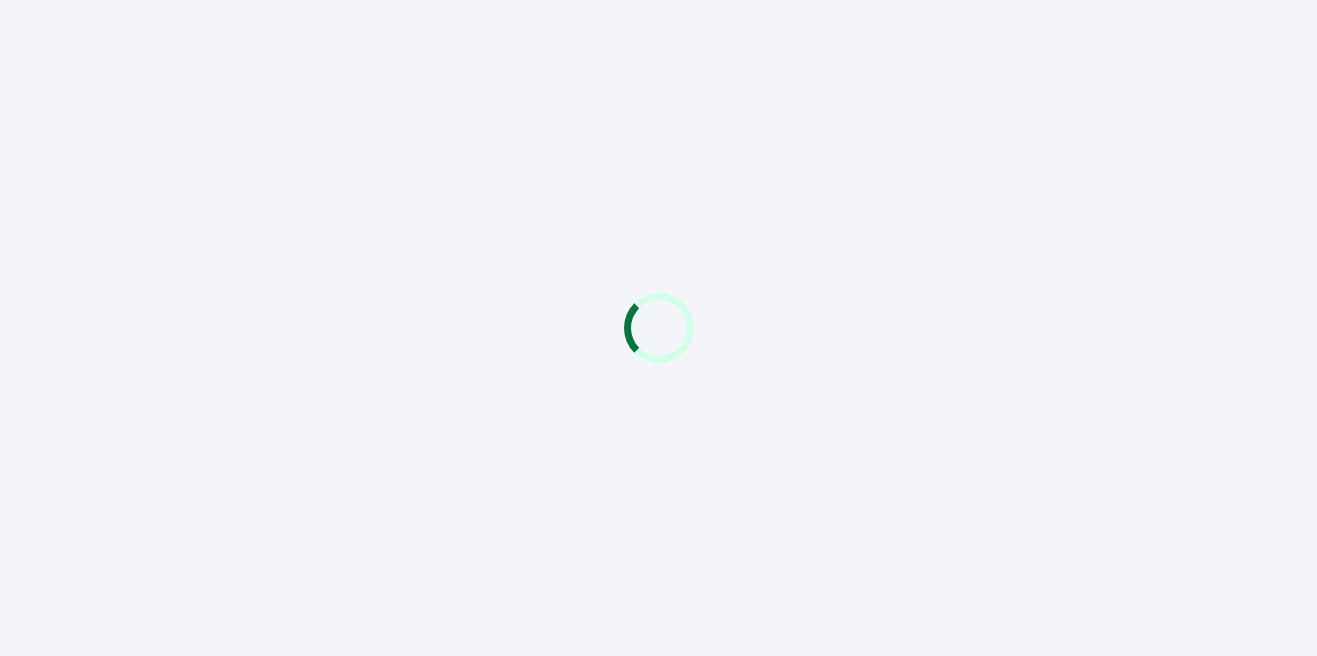 scroll, scrollTop: 0, scrollLeft: 0, axis: both 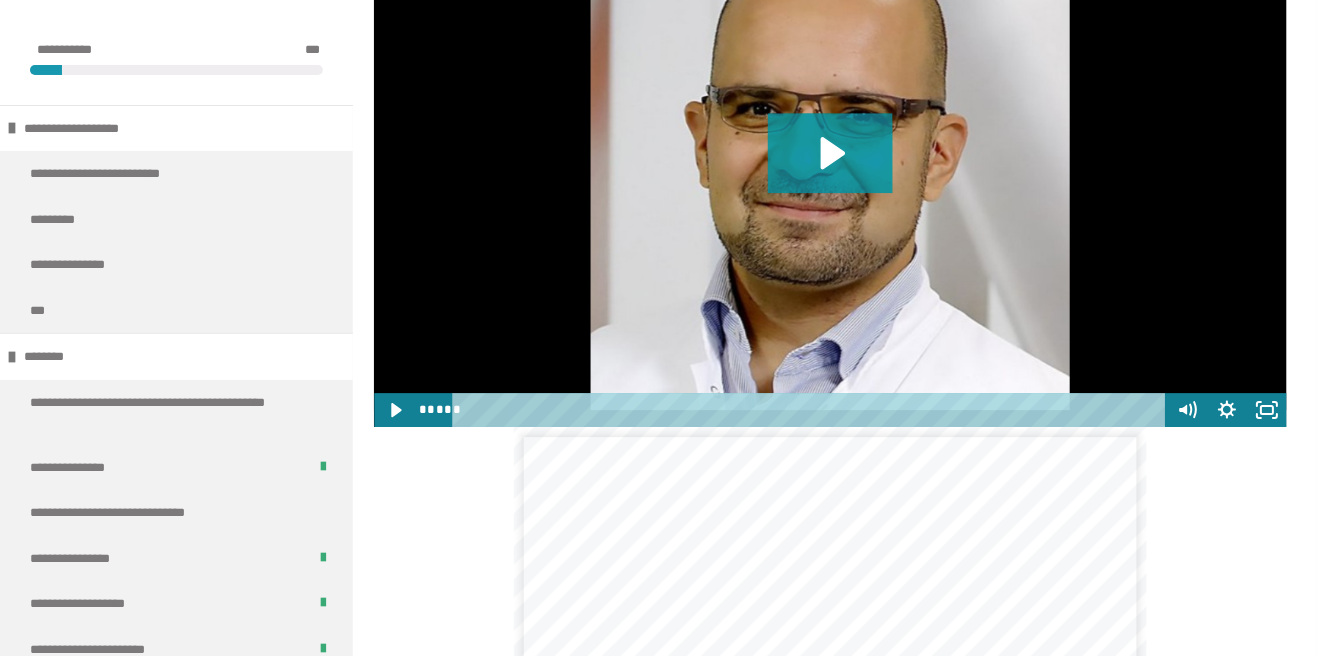 click 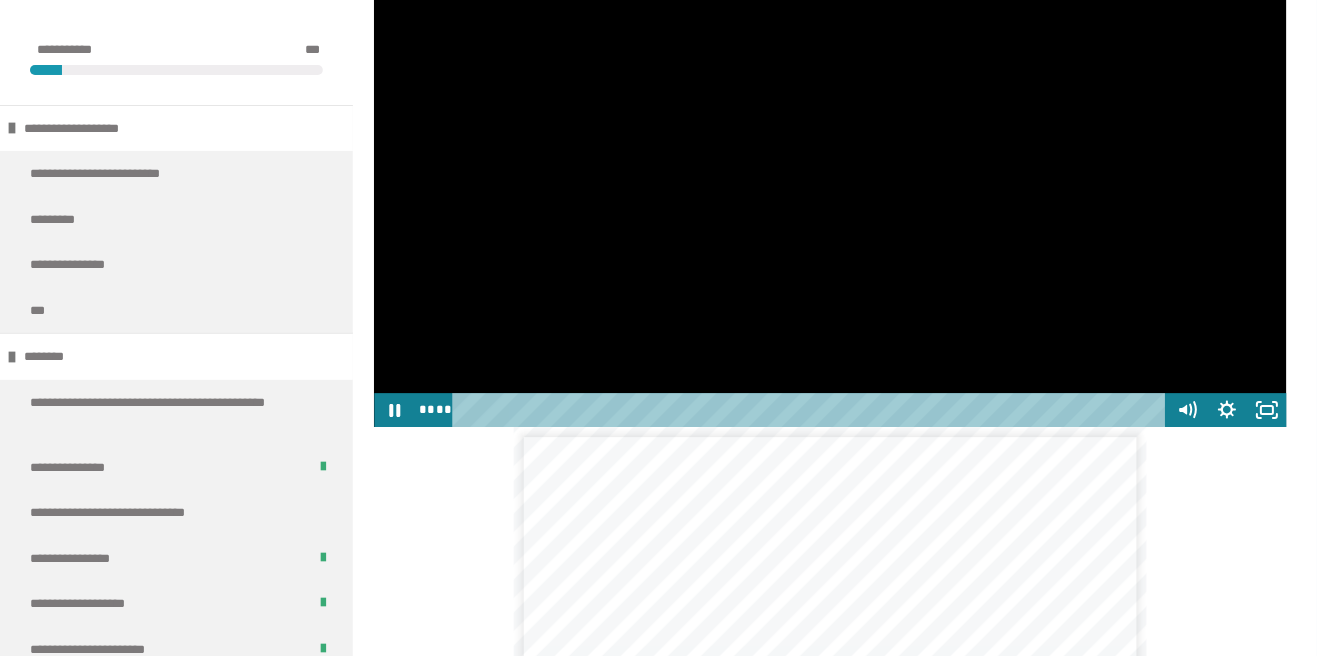 click 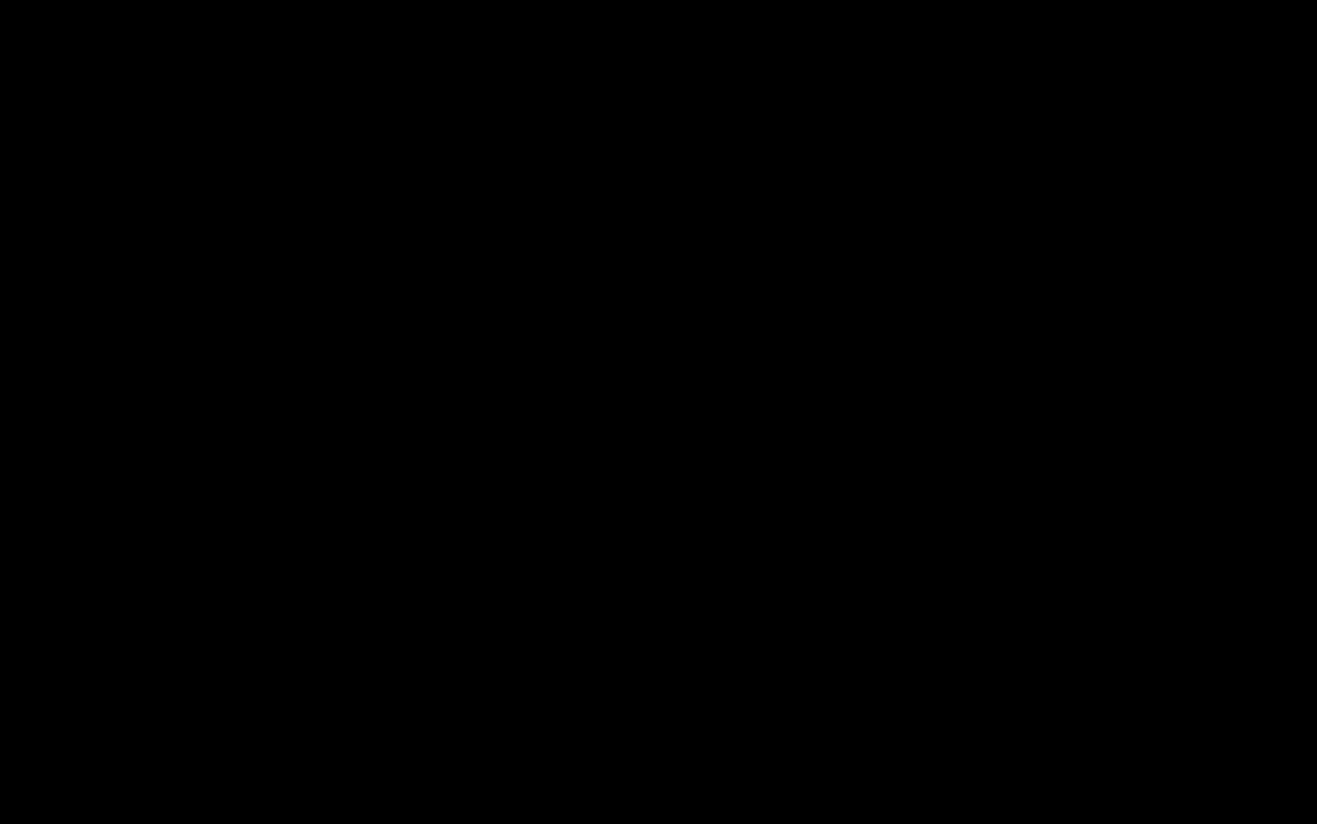 click at bounding box center (658, 412) 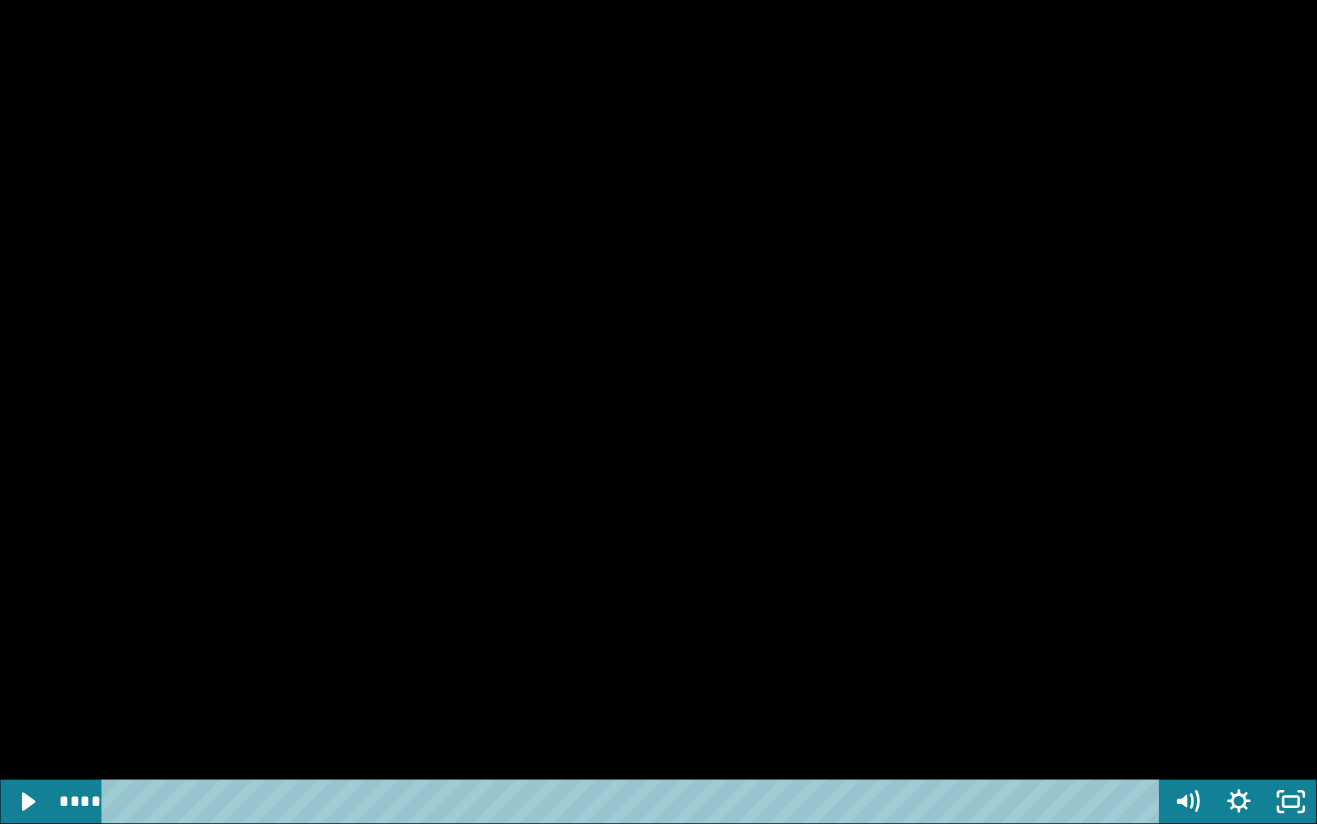 click at bounding box center (658, 412) 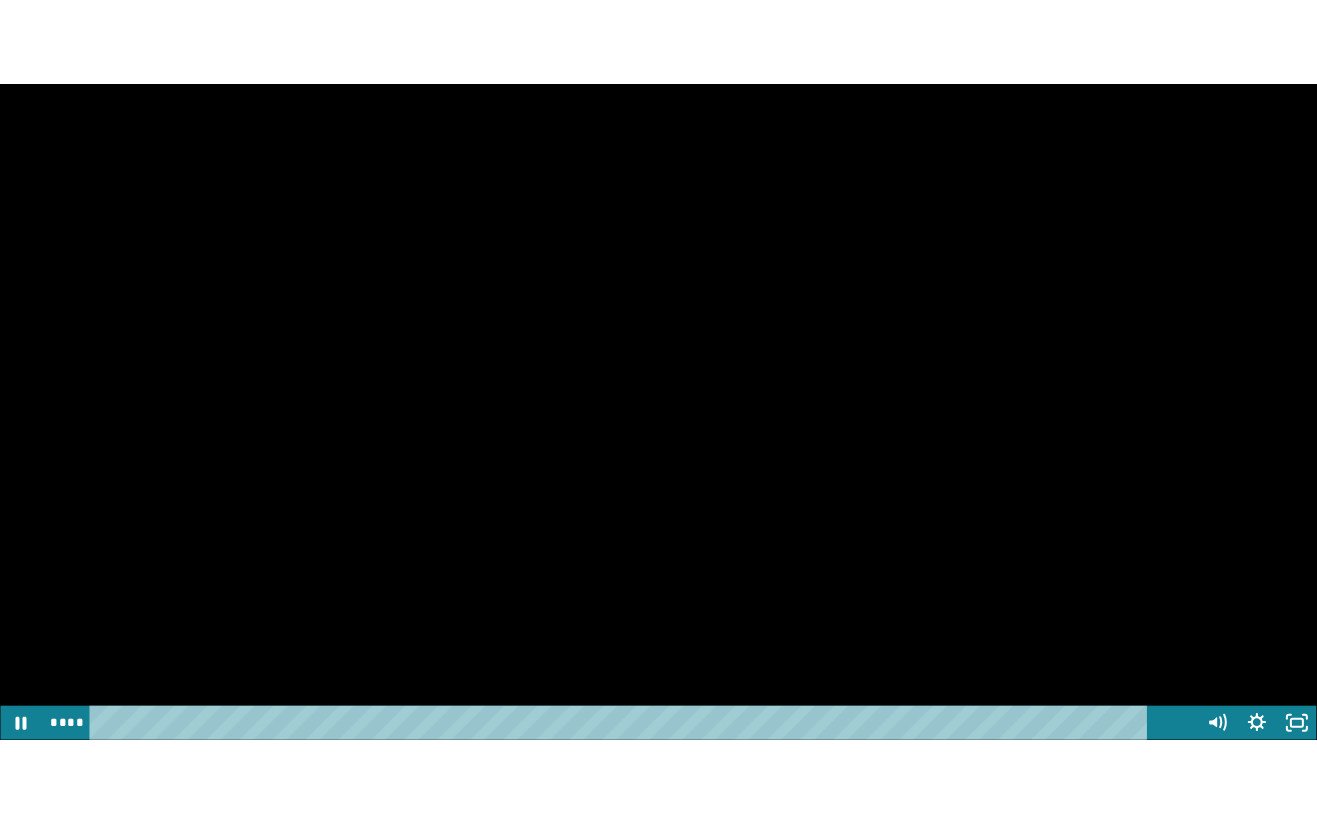 scroll, scrollTop: 1416, scrollLeft: 0, axis: vertical 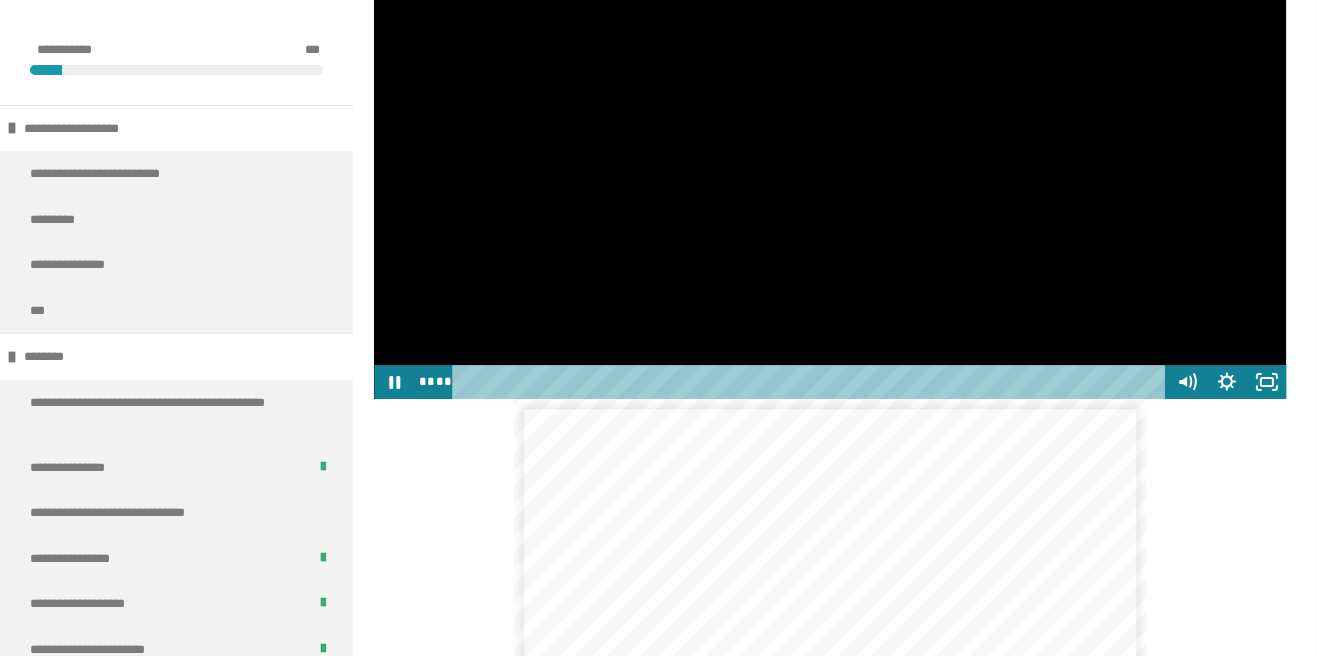 click 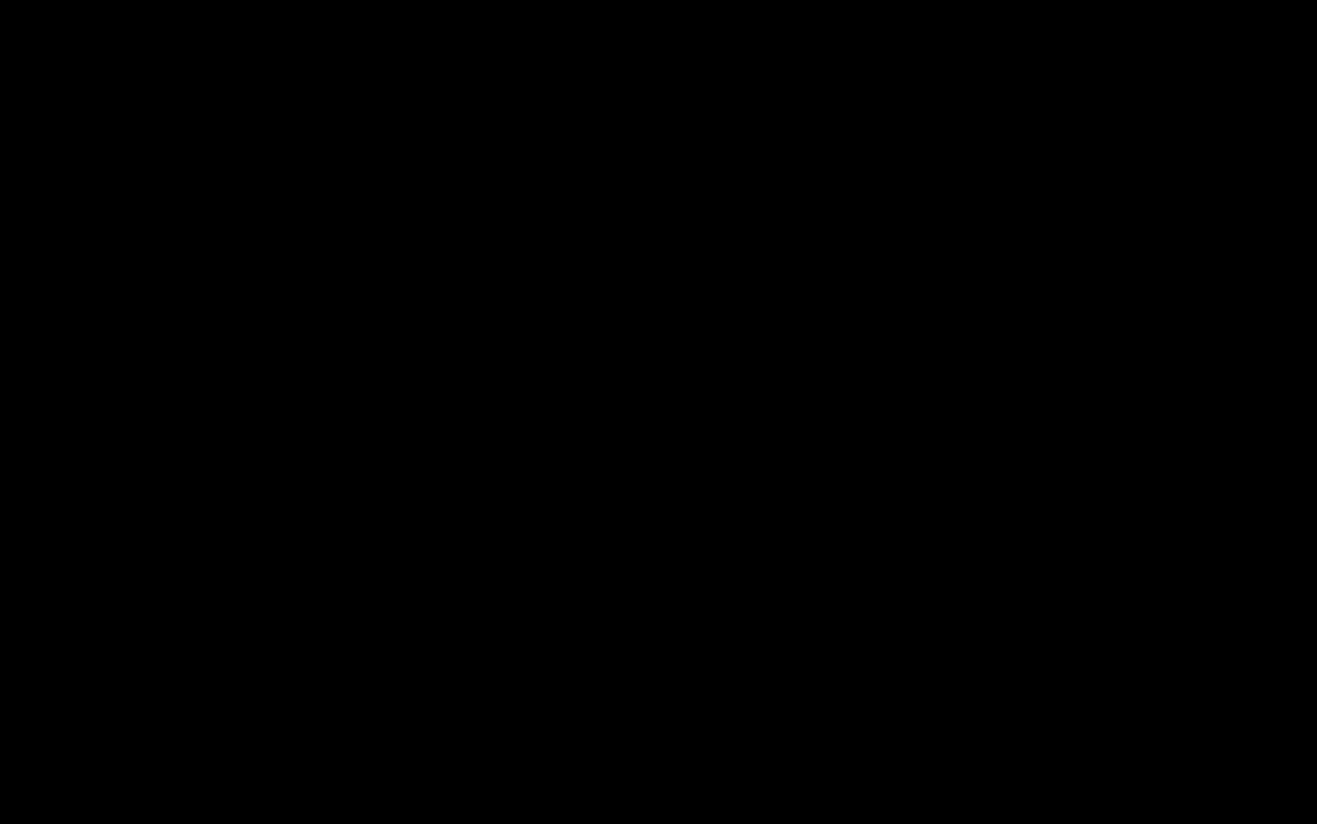click at bounding box center (658, 412) 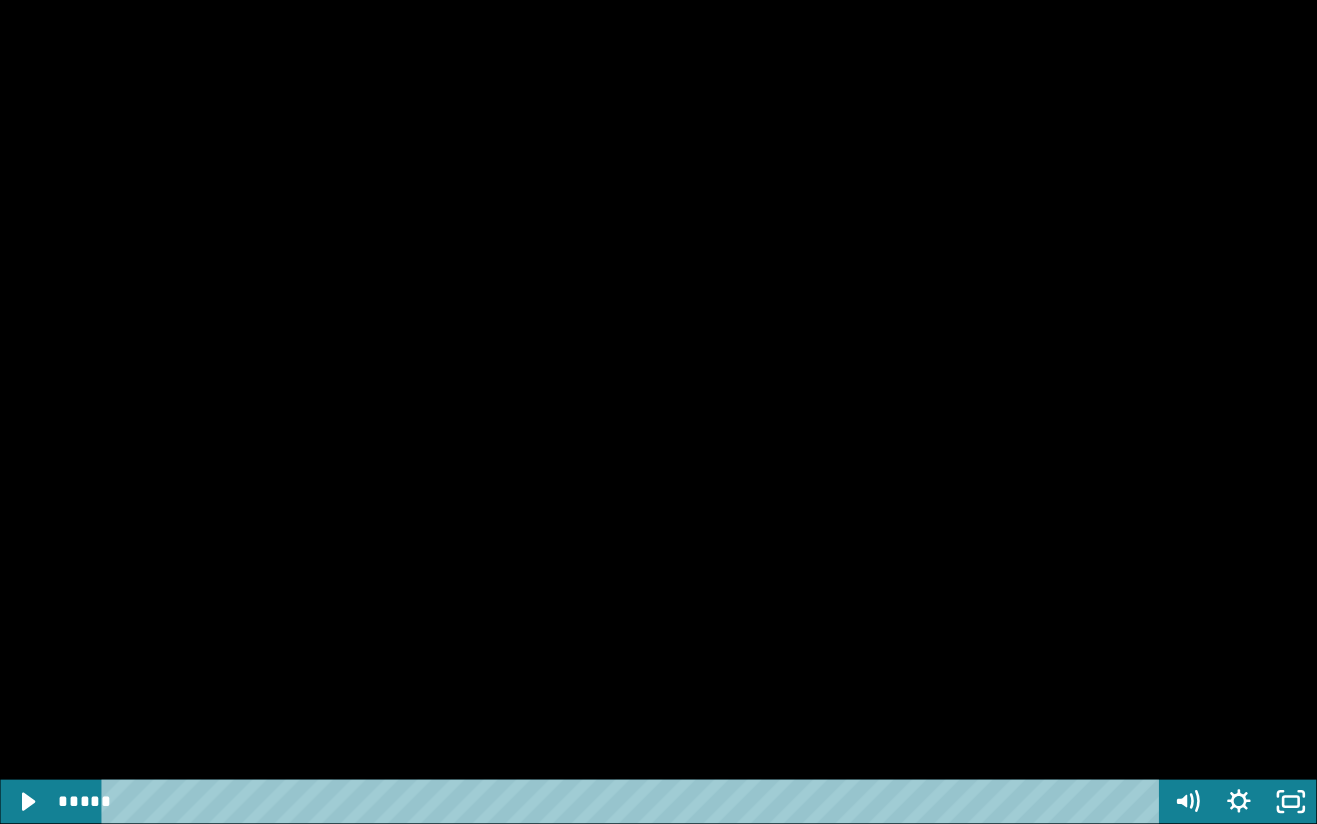 click at bounding box center (658, 412) 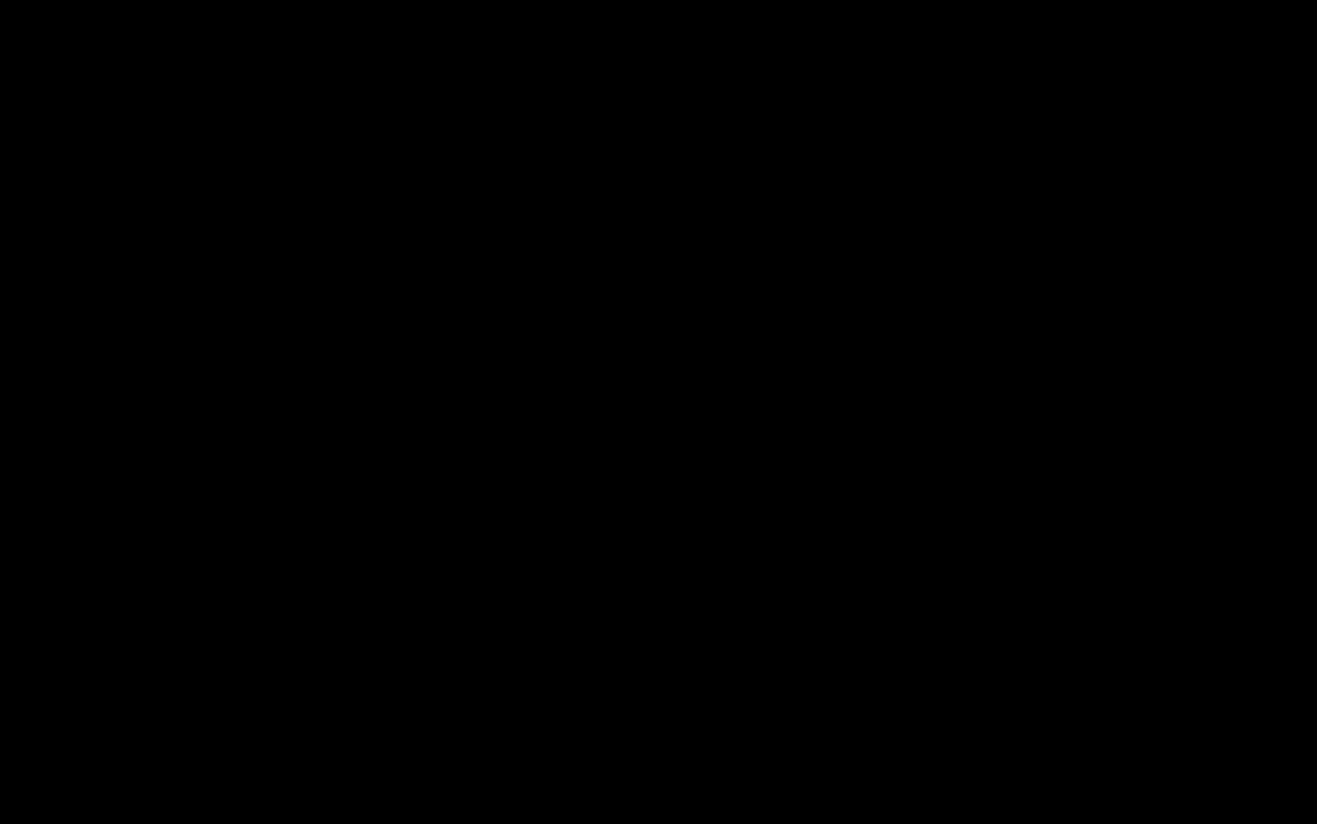 click at bounding box center [658, 412] 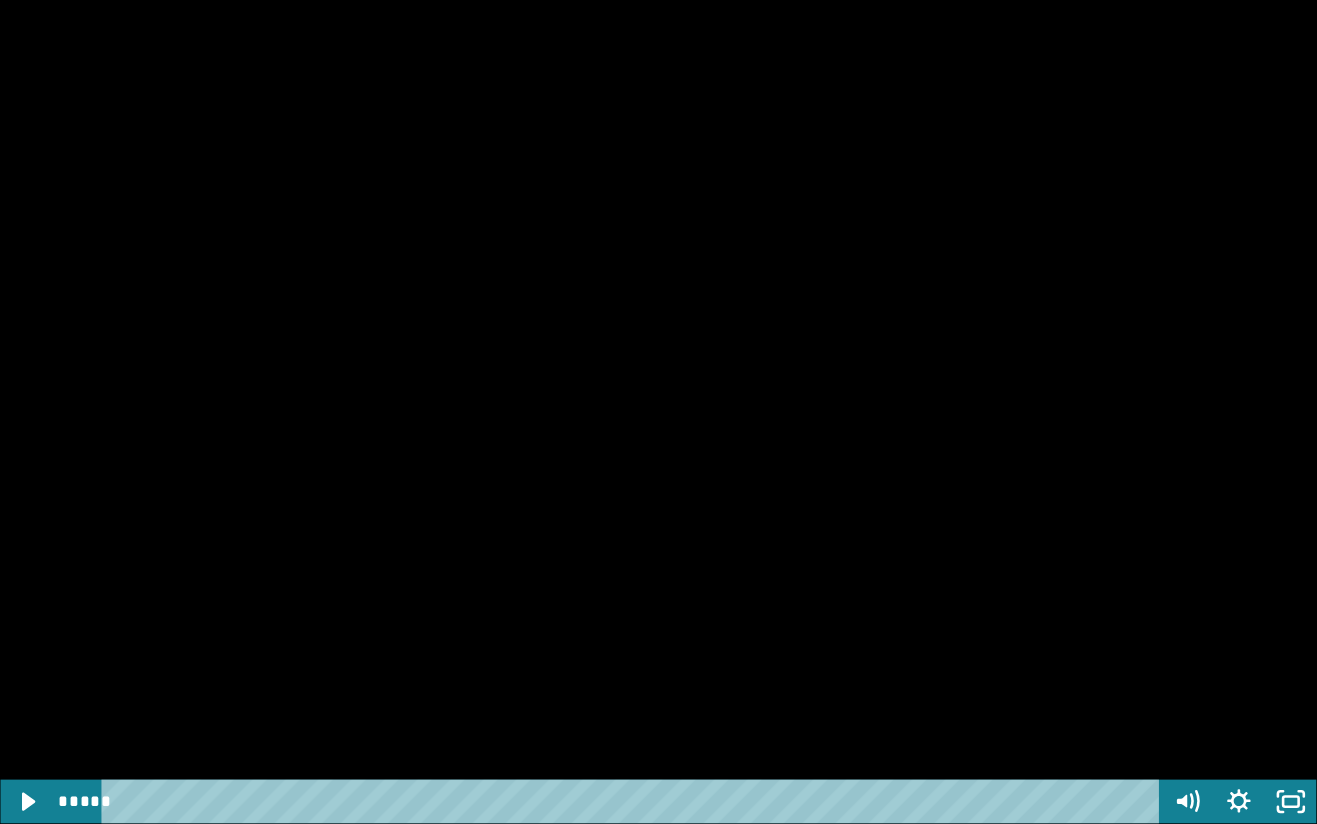 click at bounding box center [658, 412] 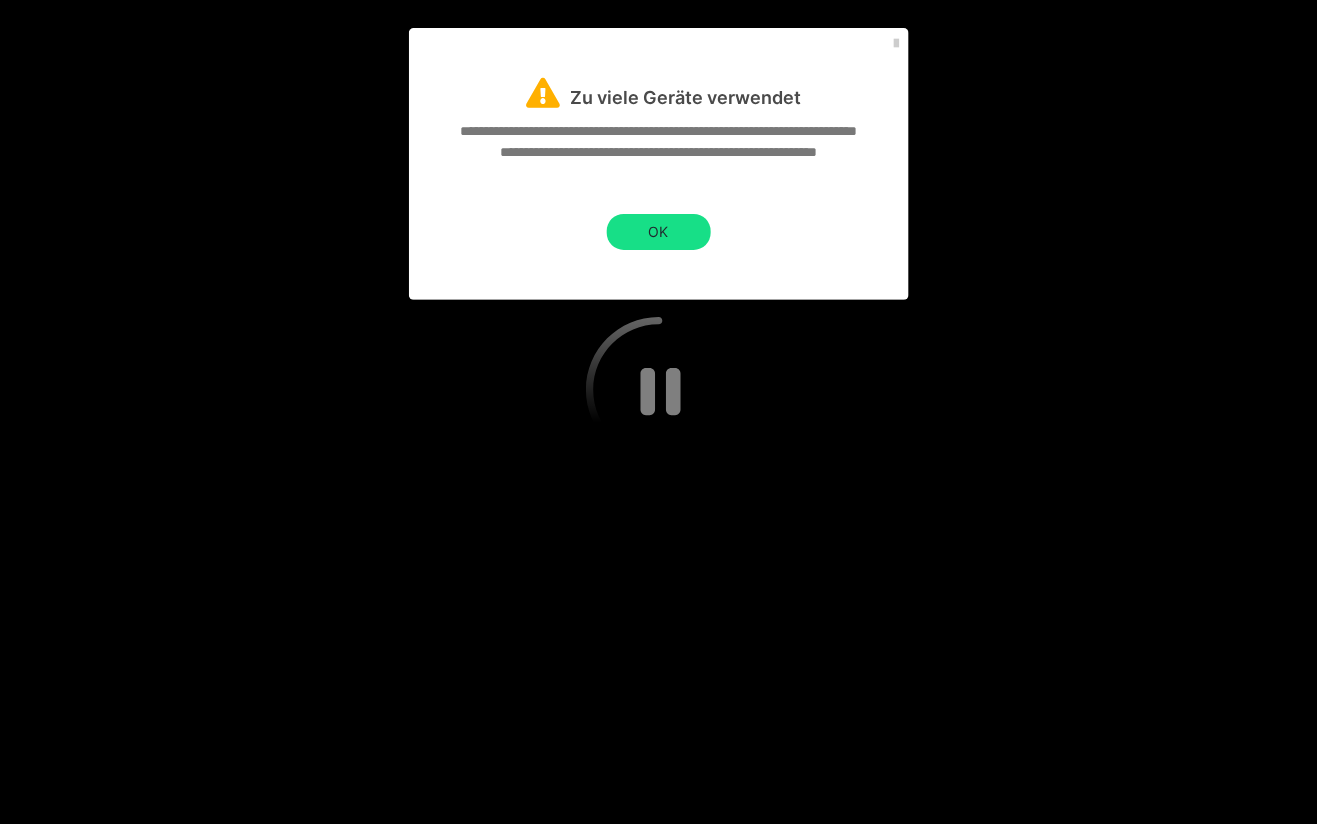 click 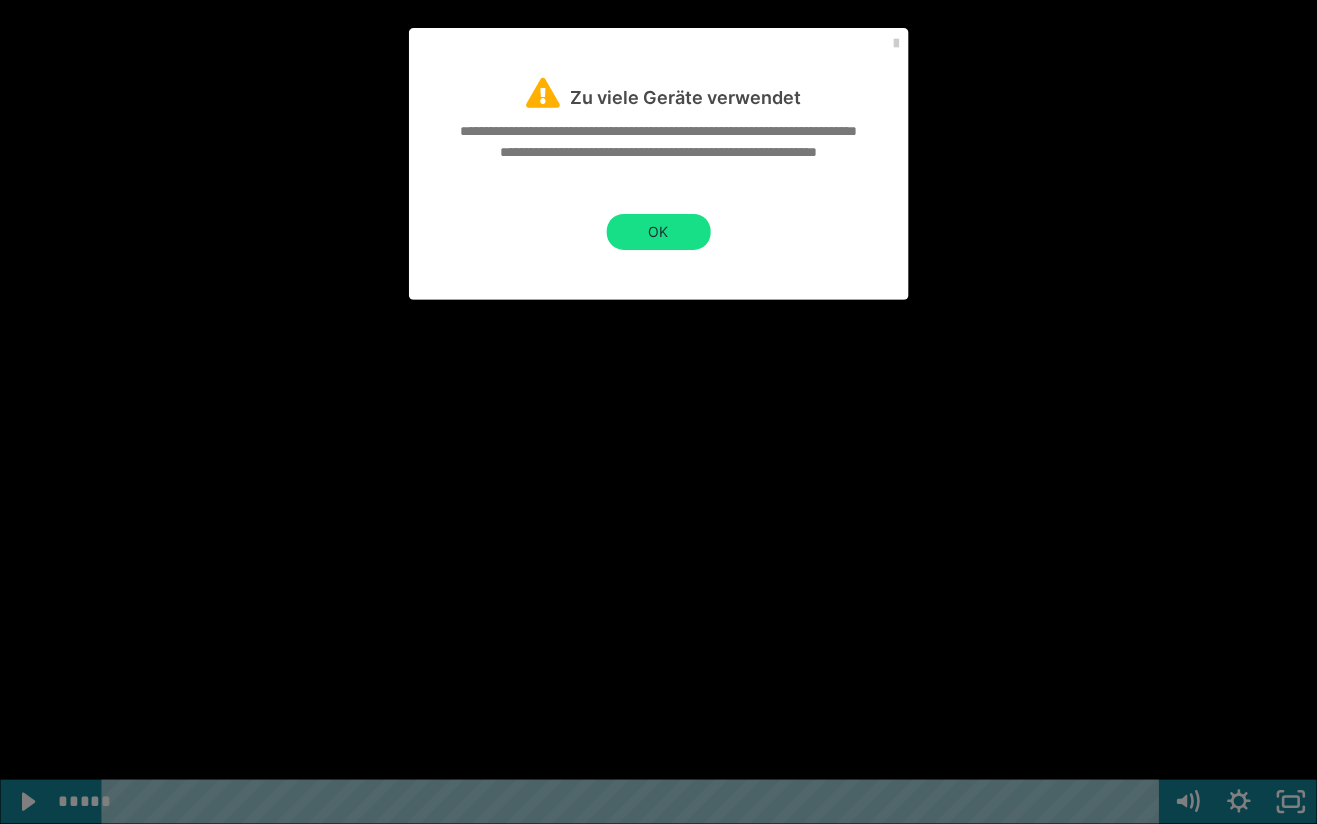 click at bounding box center [658, 412] 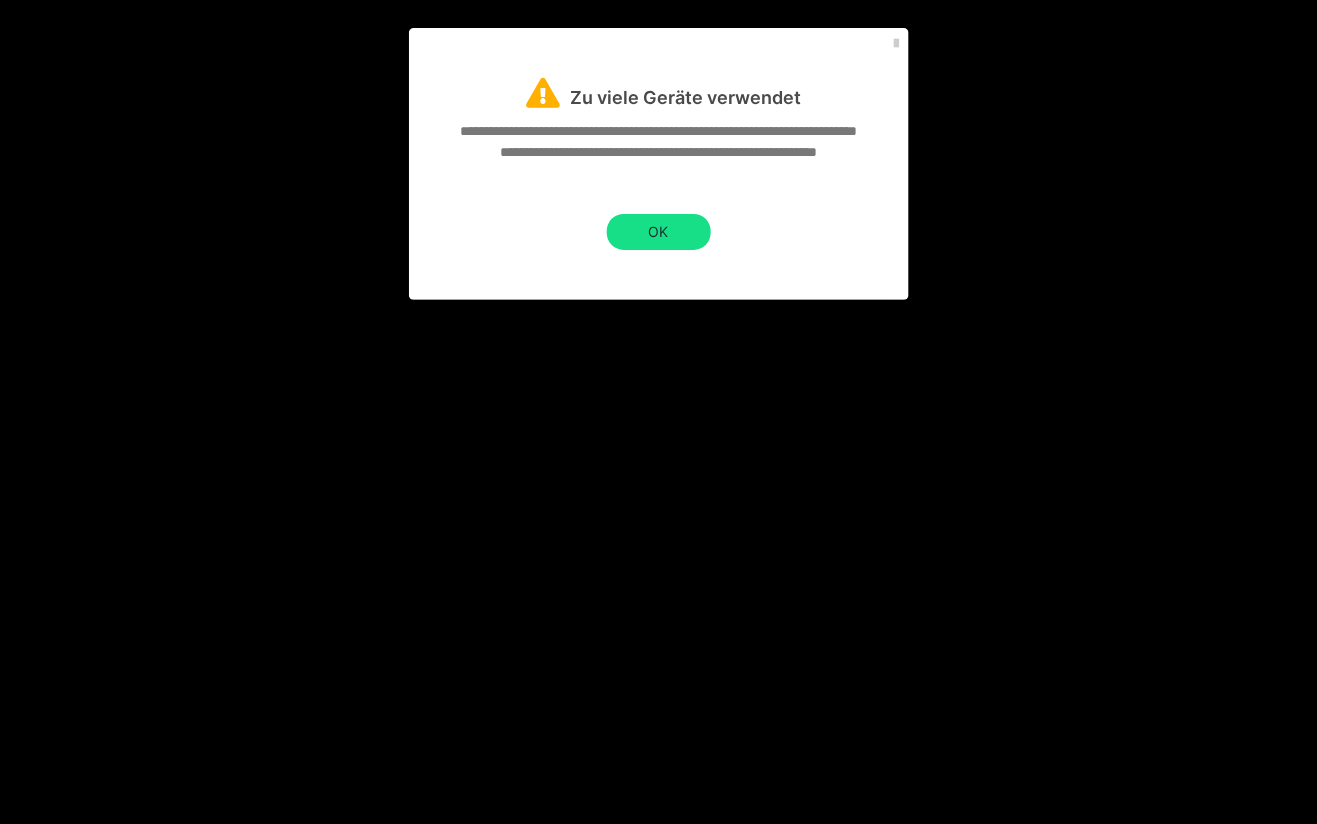 click at bounding box center (658, 412) 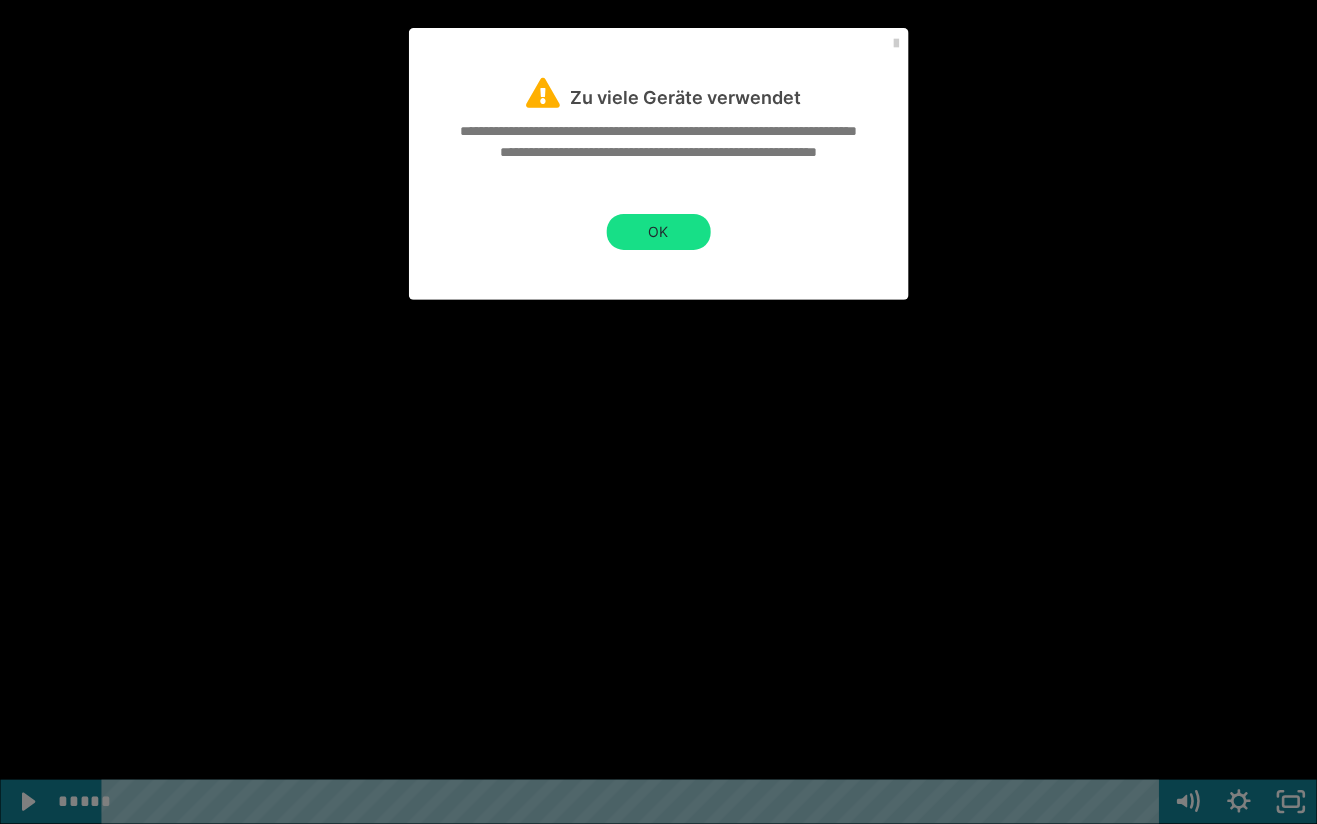 click 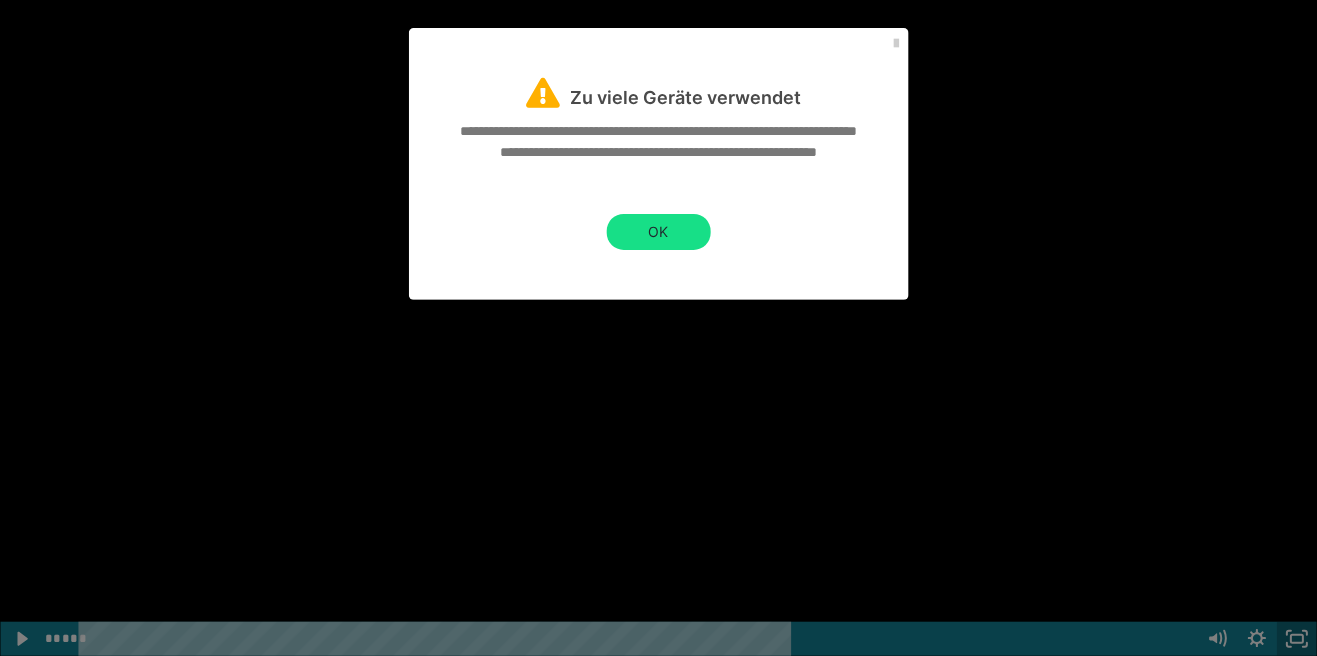 scroll, scrollTop: 1496, scrollLeft: 0, axis: vertical 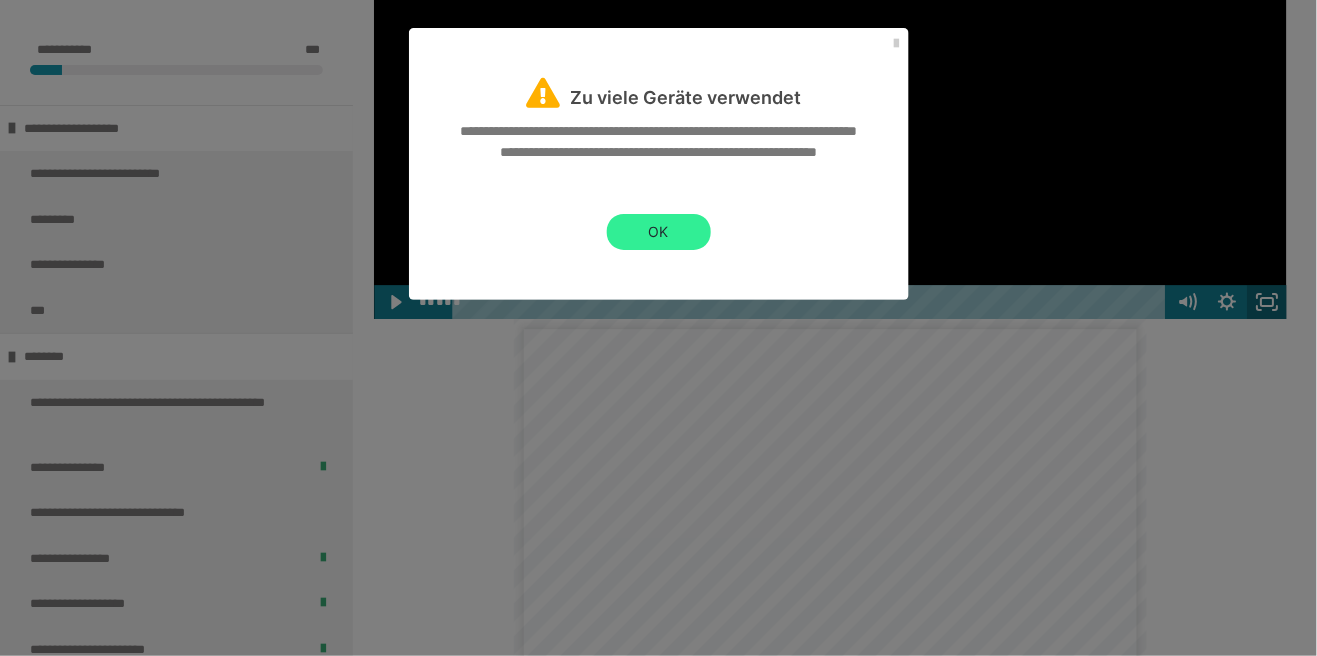 click on "OK" at bounding box center (659, 232) 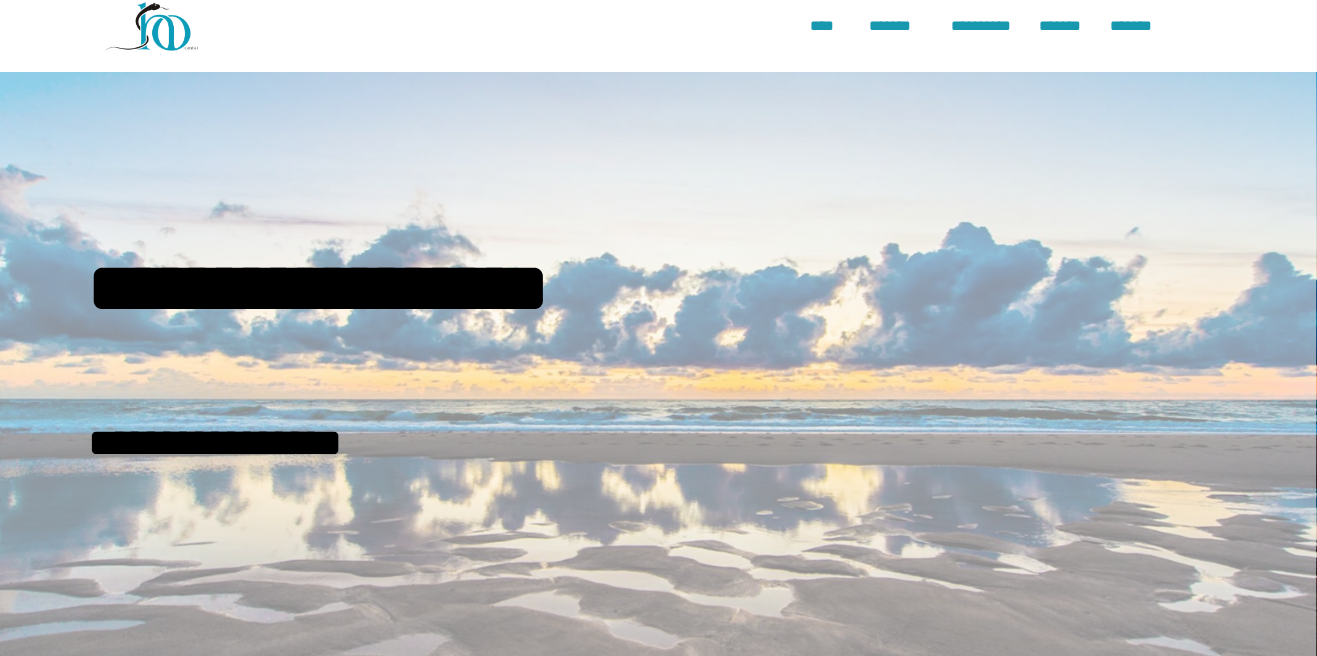 scroll, scrollTop: 0, scrollLeft: 0, axis: both 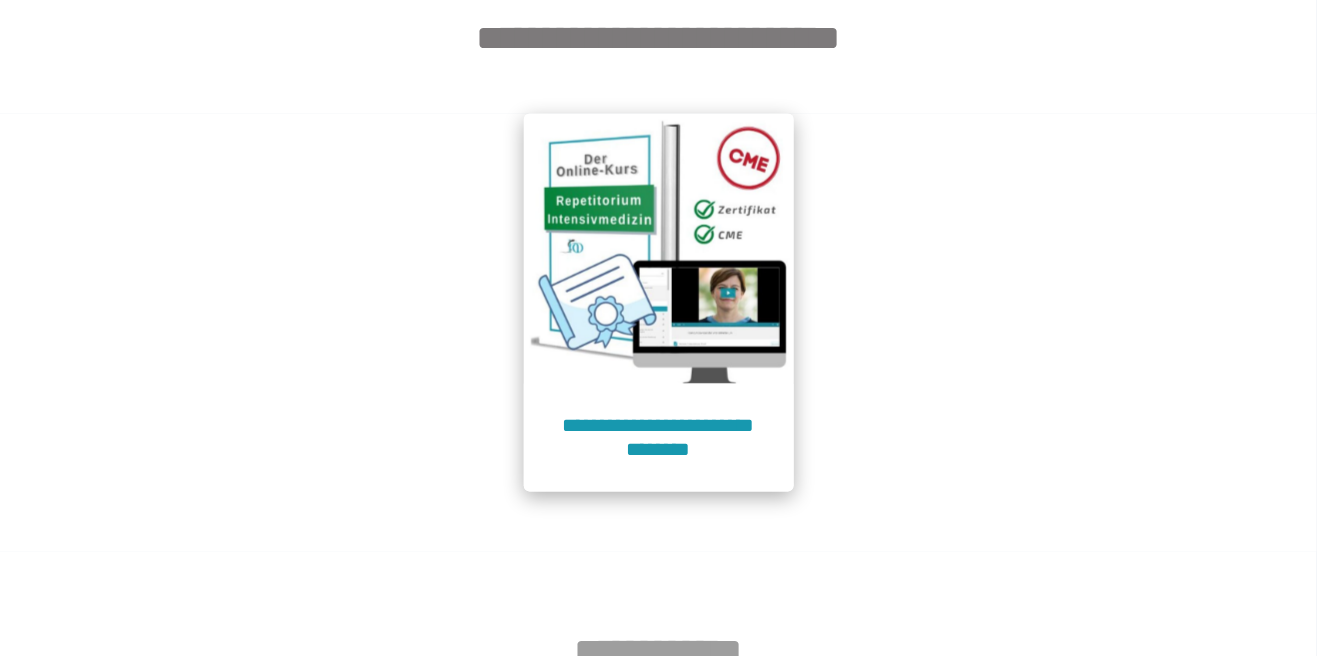 click at bounding box center [659, 249] 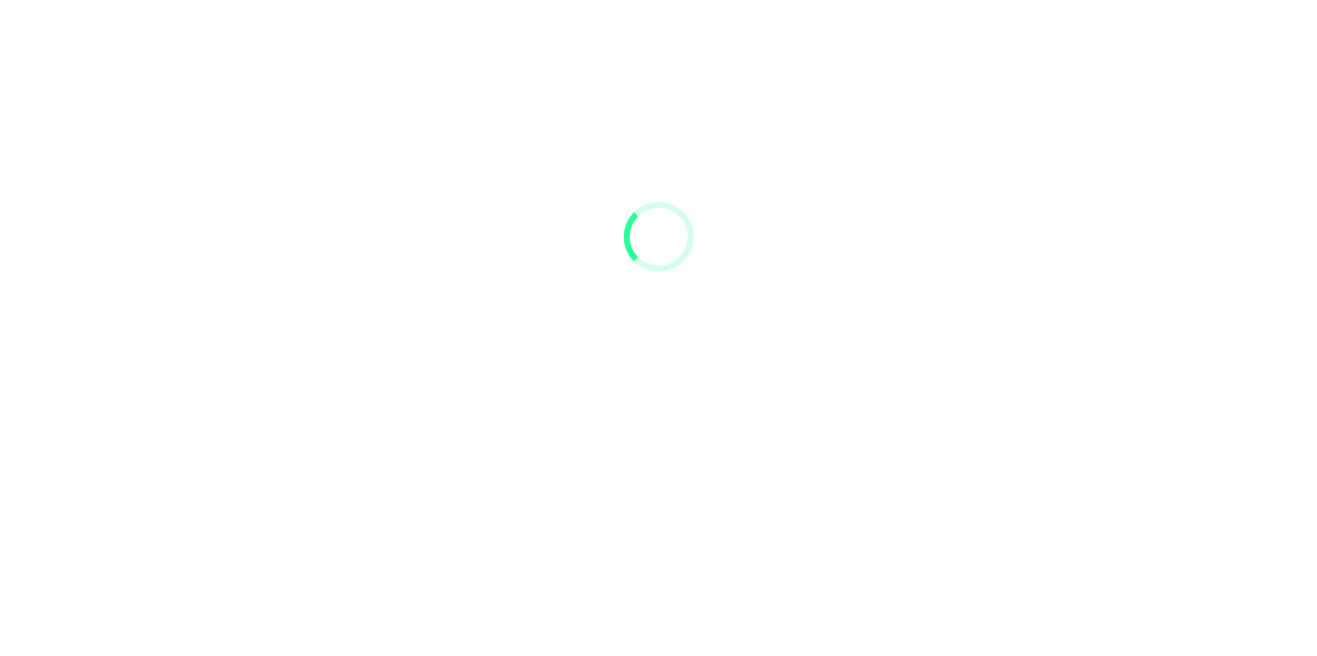 scroll, scrollTop: 186, scrollLeft: 0, axis: vertical 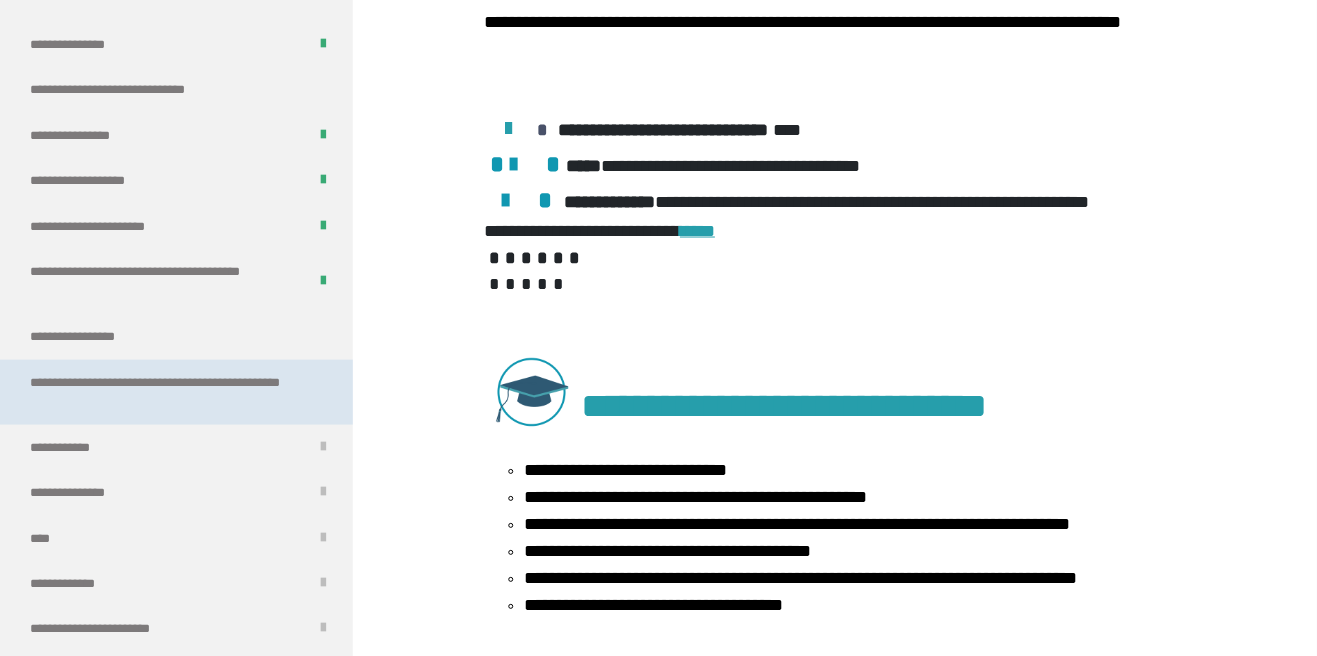 click on "**********" at bounding box center (168, 392) 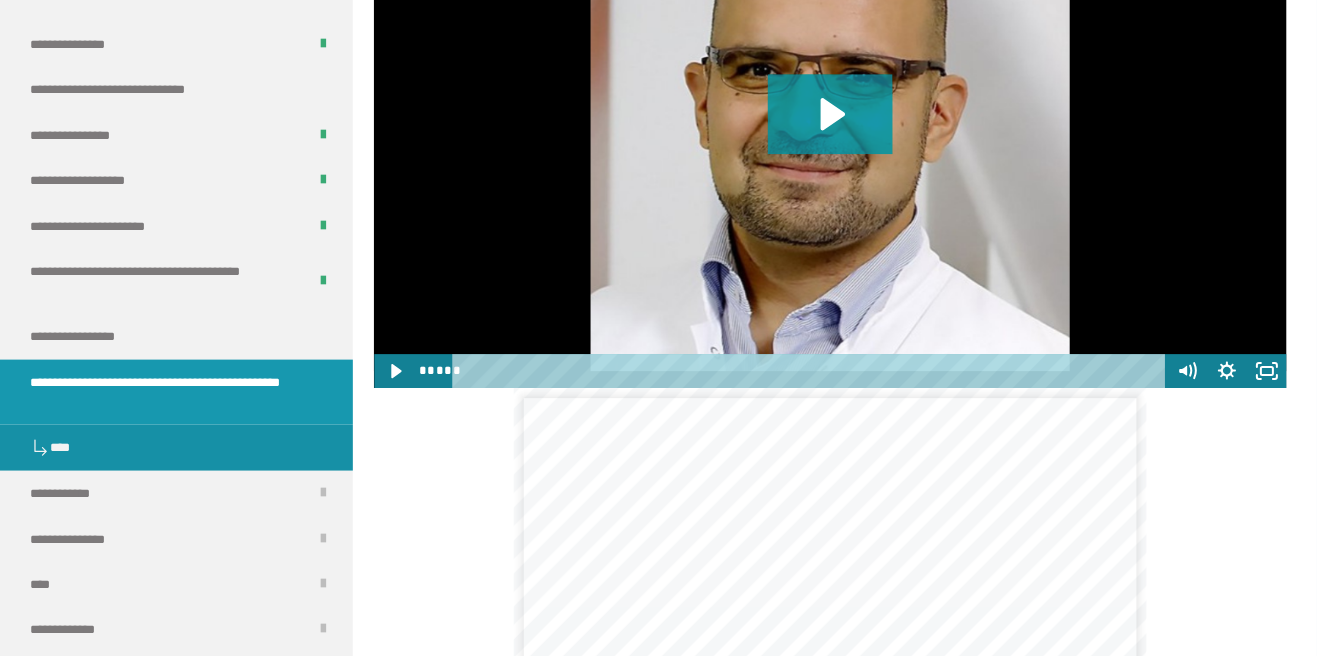 scroll, scrollTop: 1481, scrollLeft: 0, axis: vertical 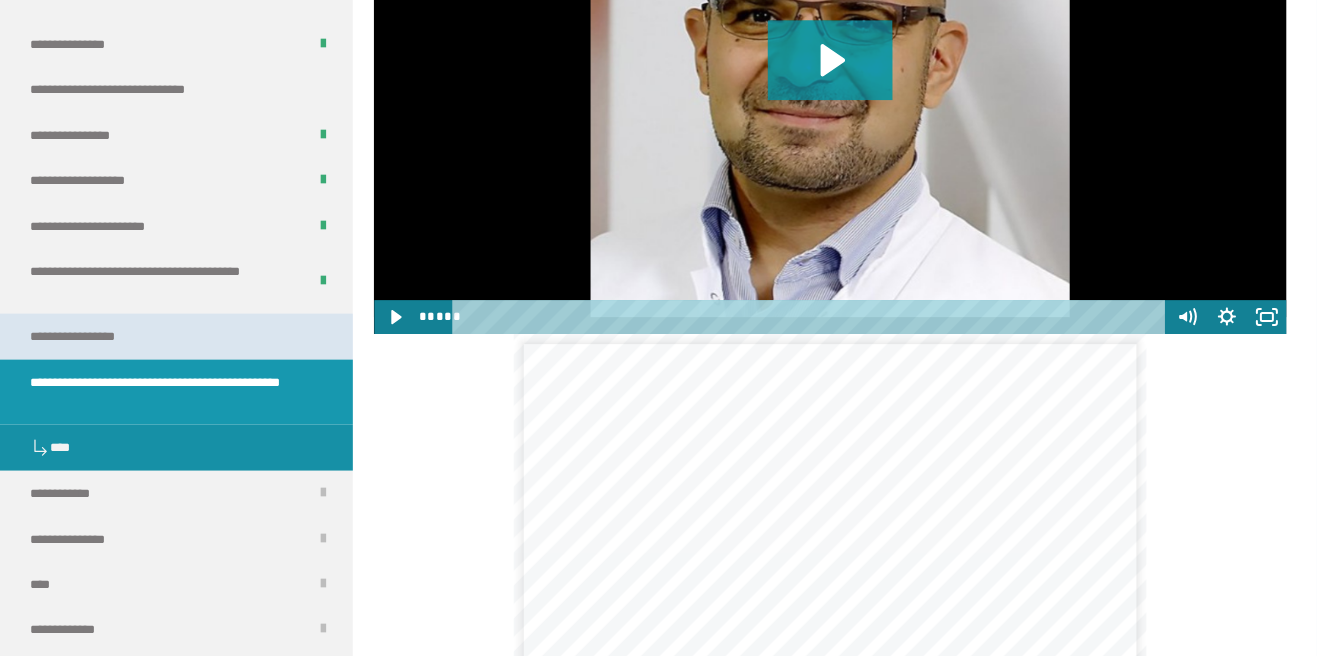 click on "**********" at bounding box center (86, 337) 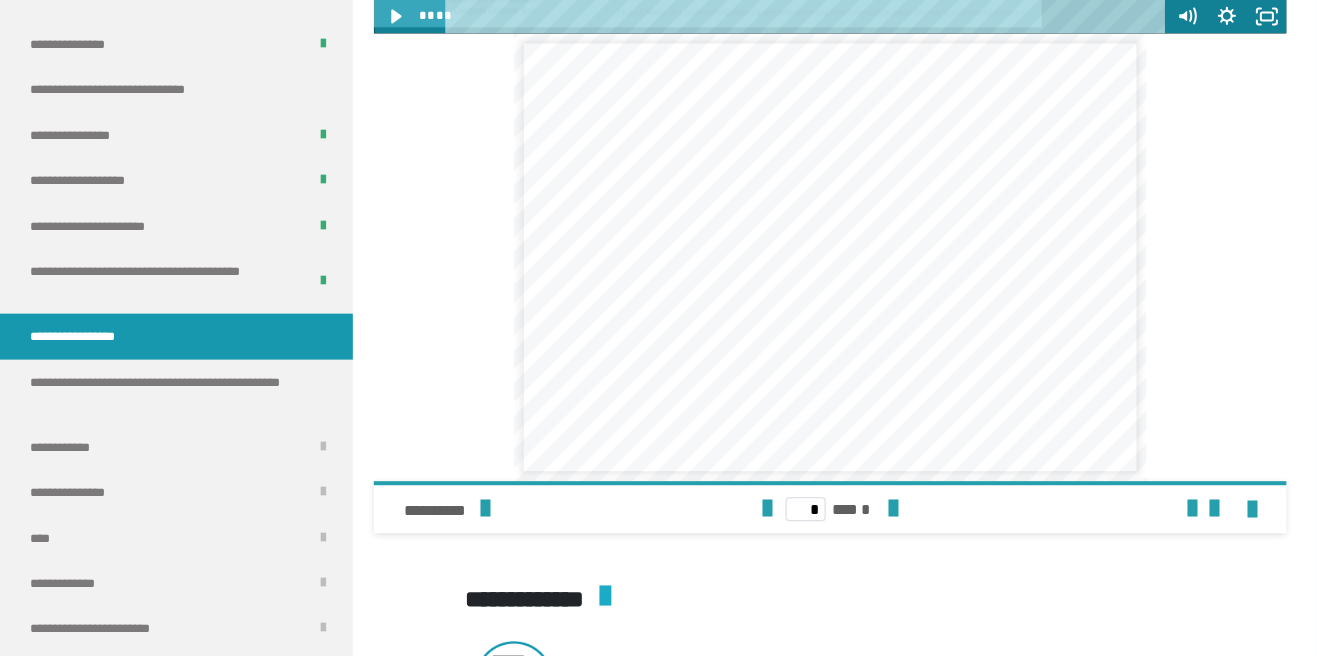 scroll, scrollTop: 1155, scrollLeft: 0, axis: vertical 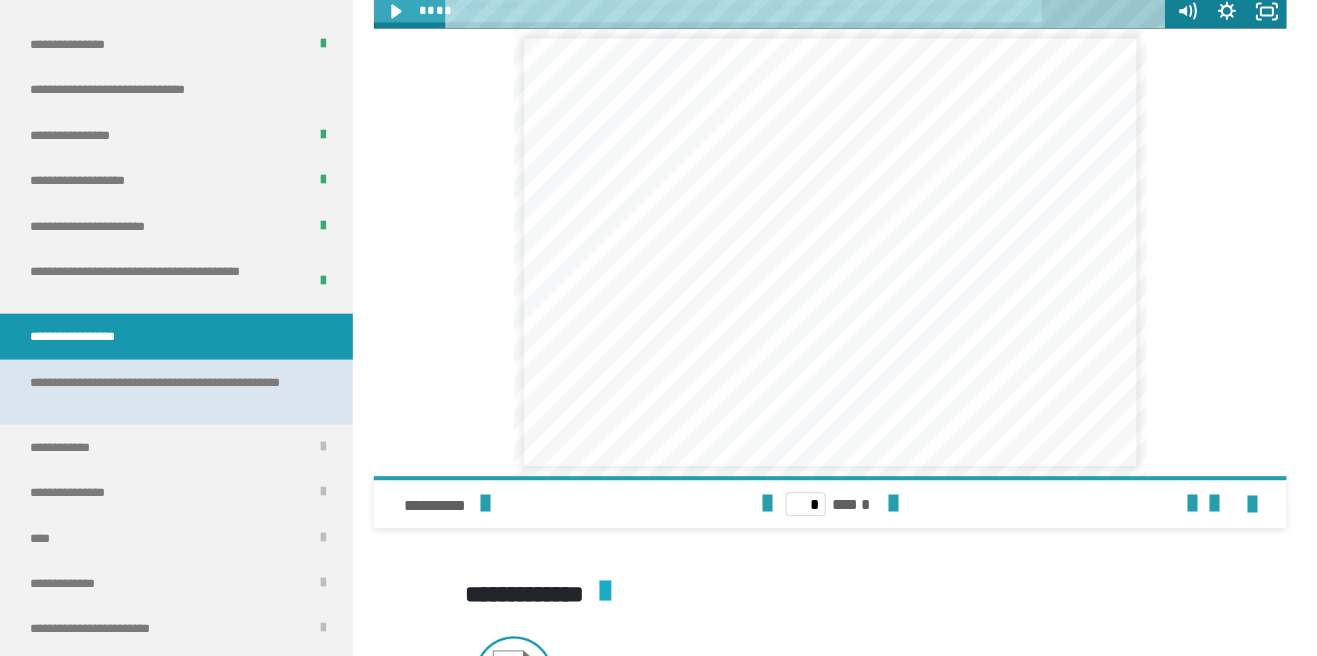 click on "**********" at bounding box center (168, 392) 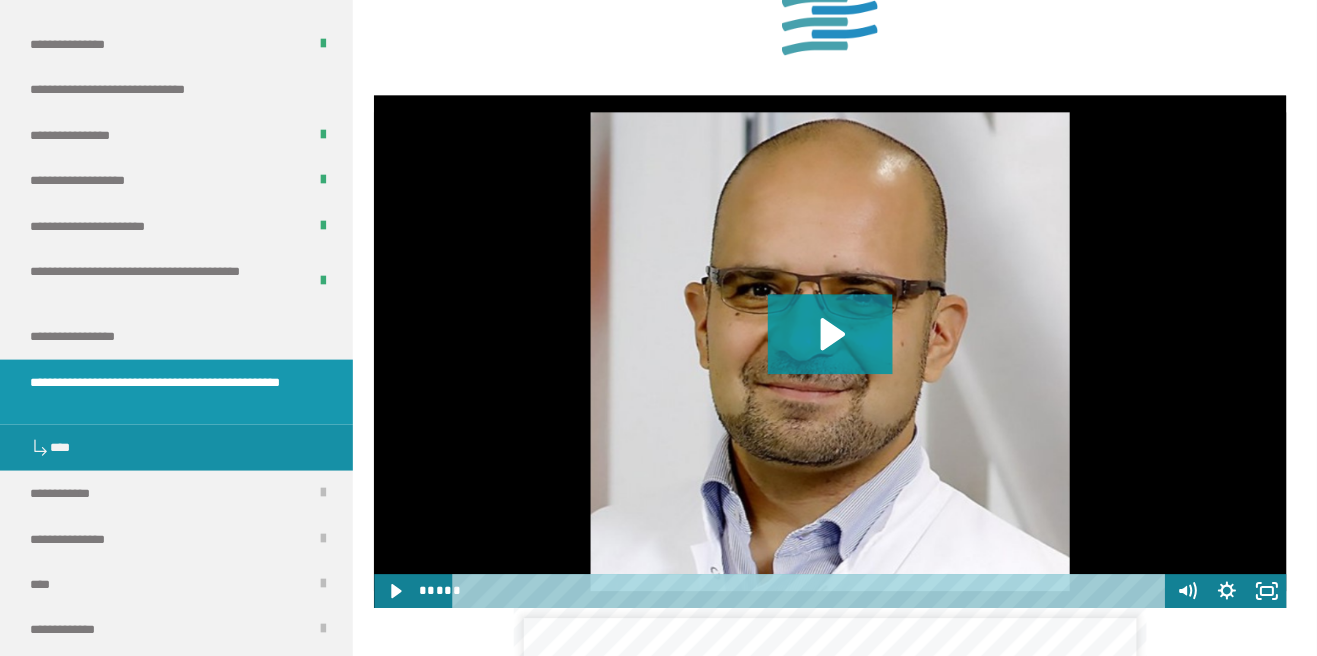 scroll, scrollTop: 1210, scrollLeft: 0, axis: vertical 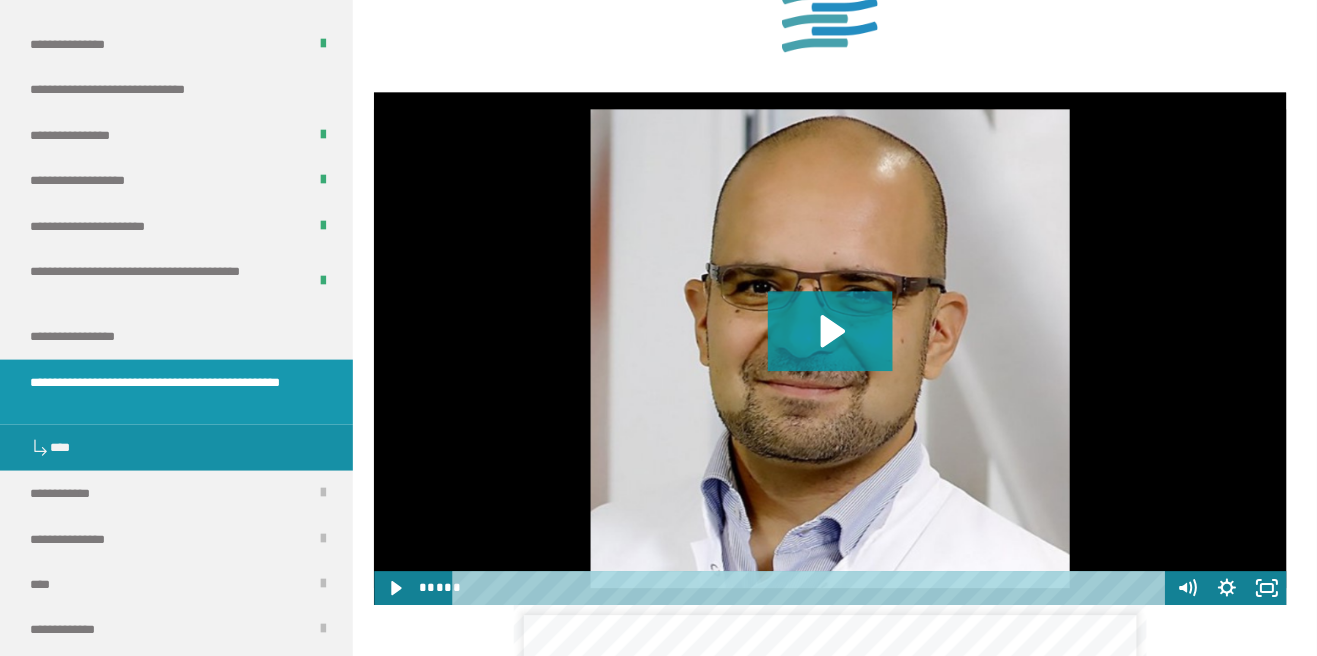 click 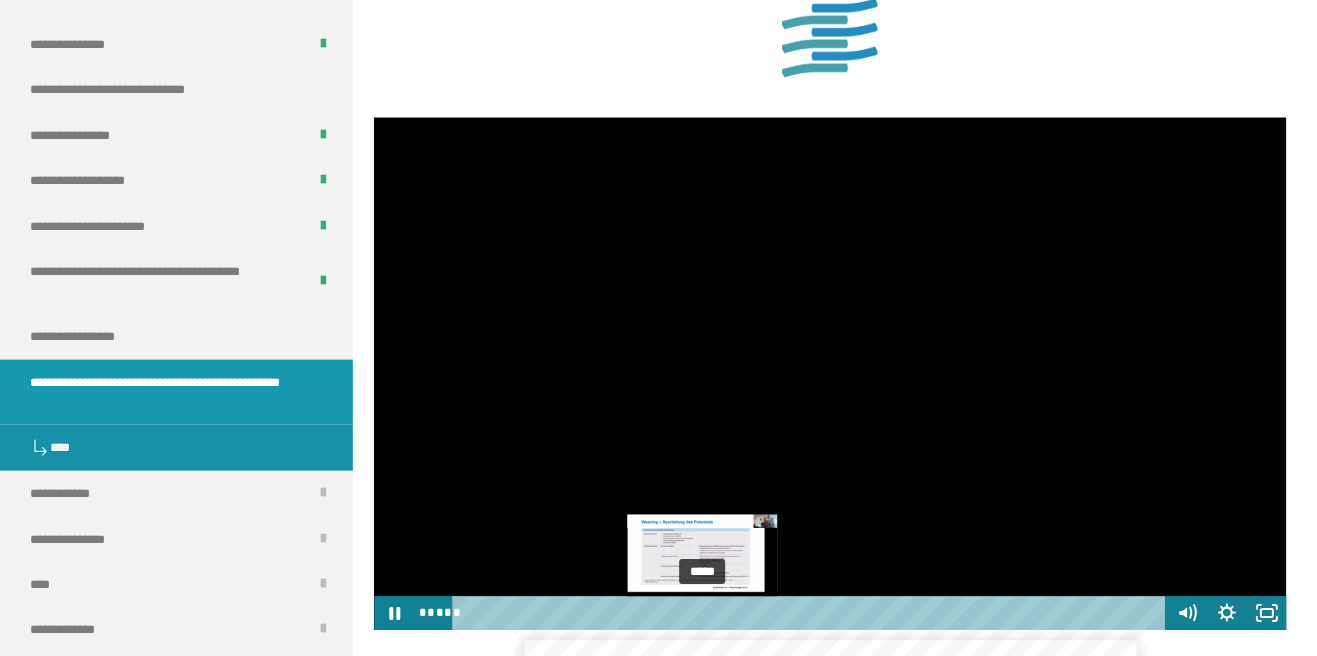 scroll, scrollTop: 1185, scrollLeft: 0, axis: vertical 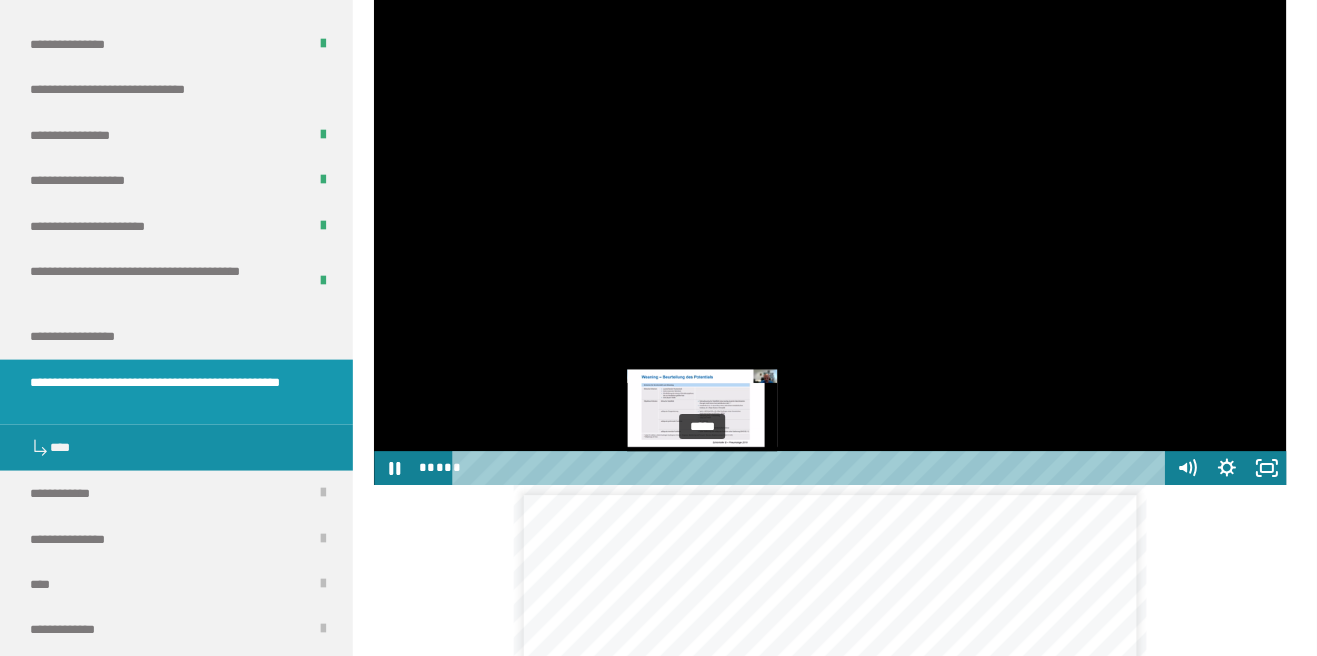 click 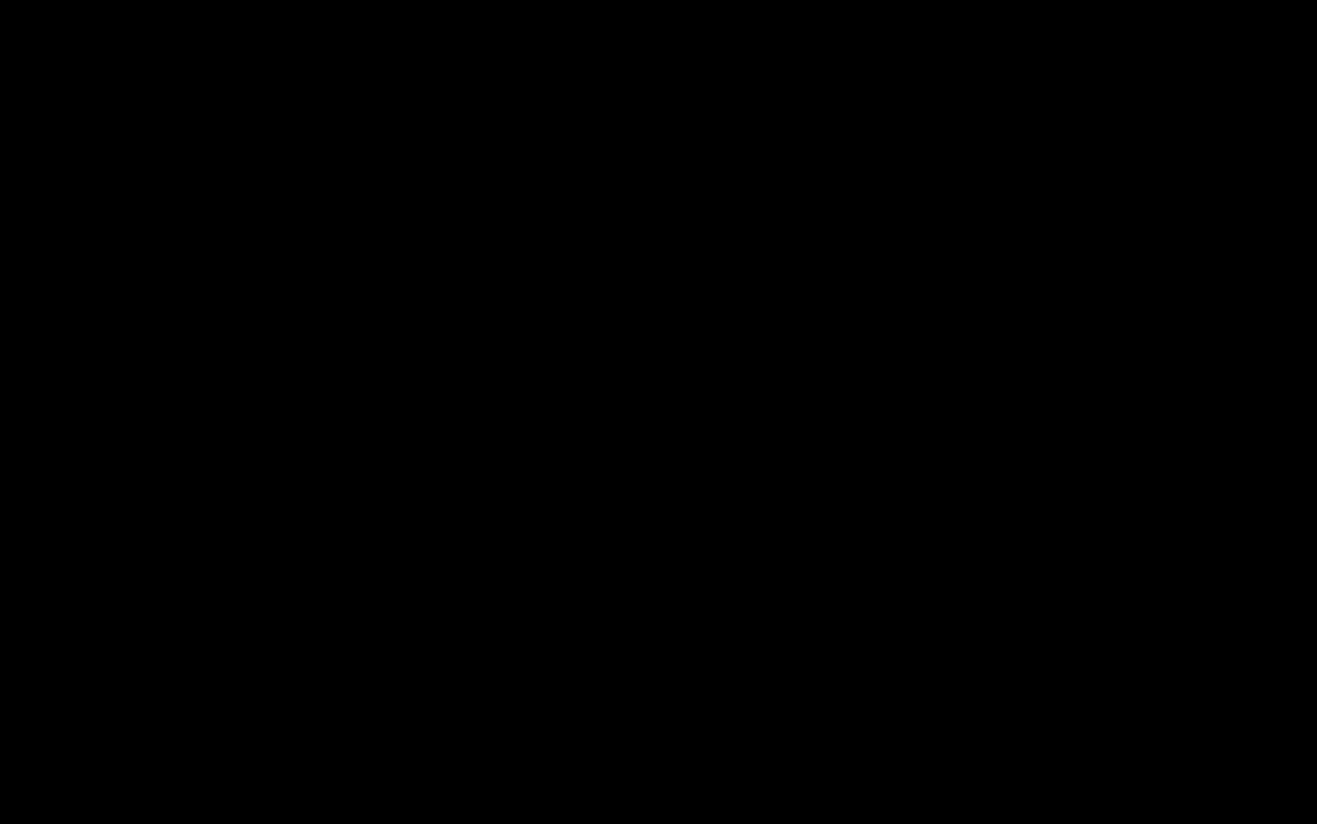 click at bounding box center (658, 412) 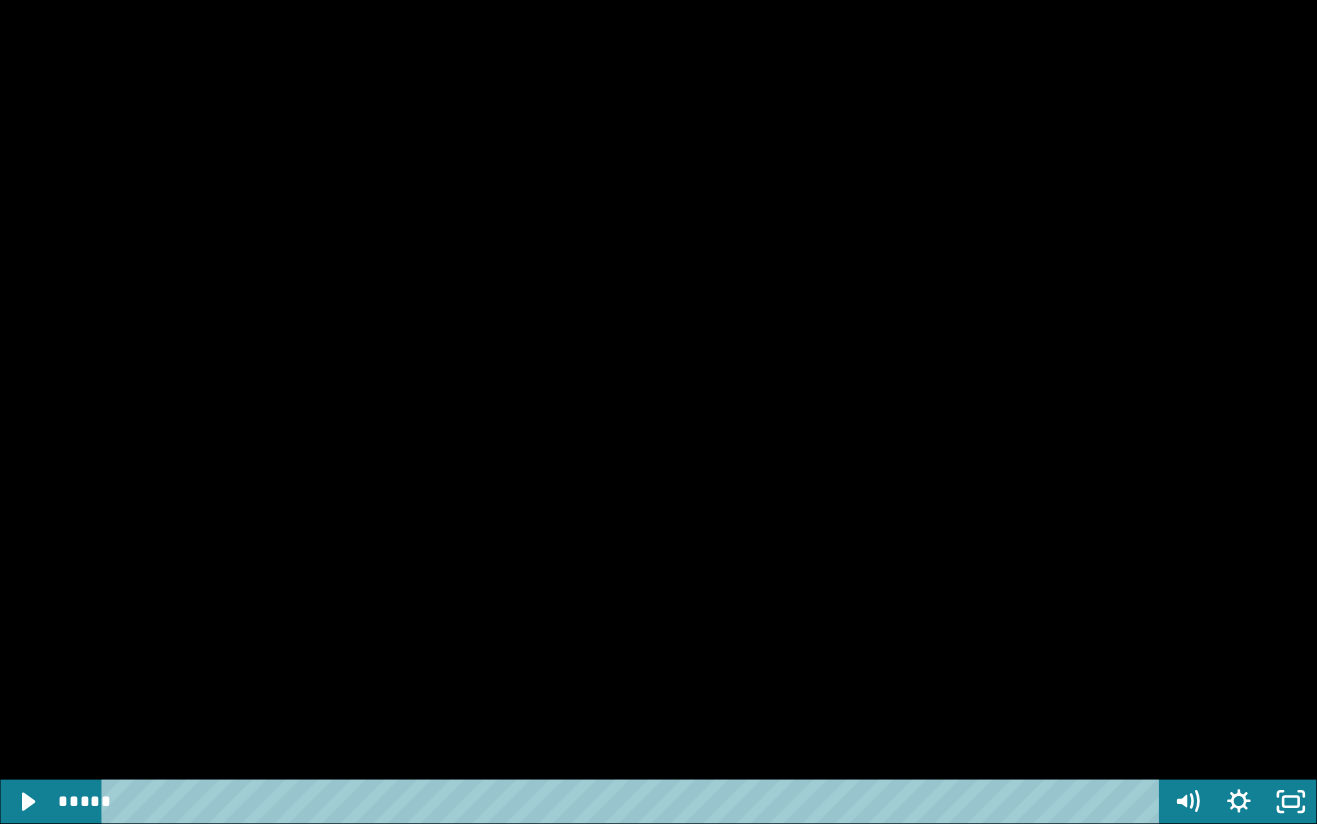 click at bounding box center (658, 412) 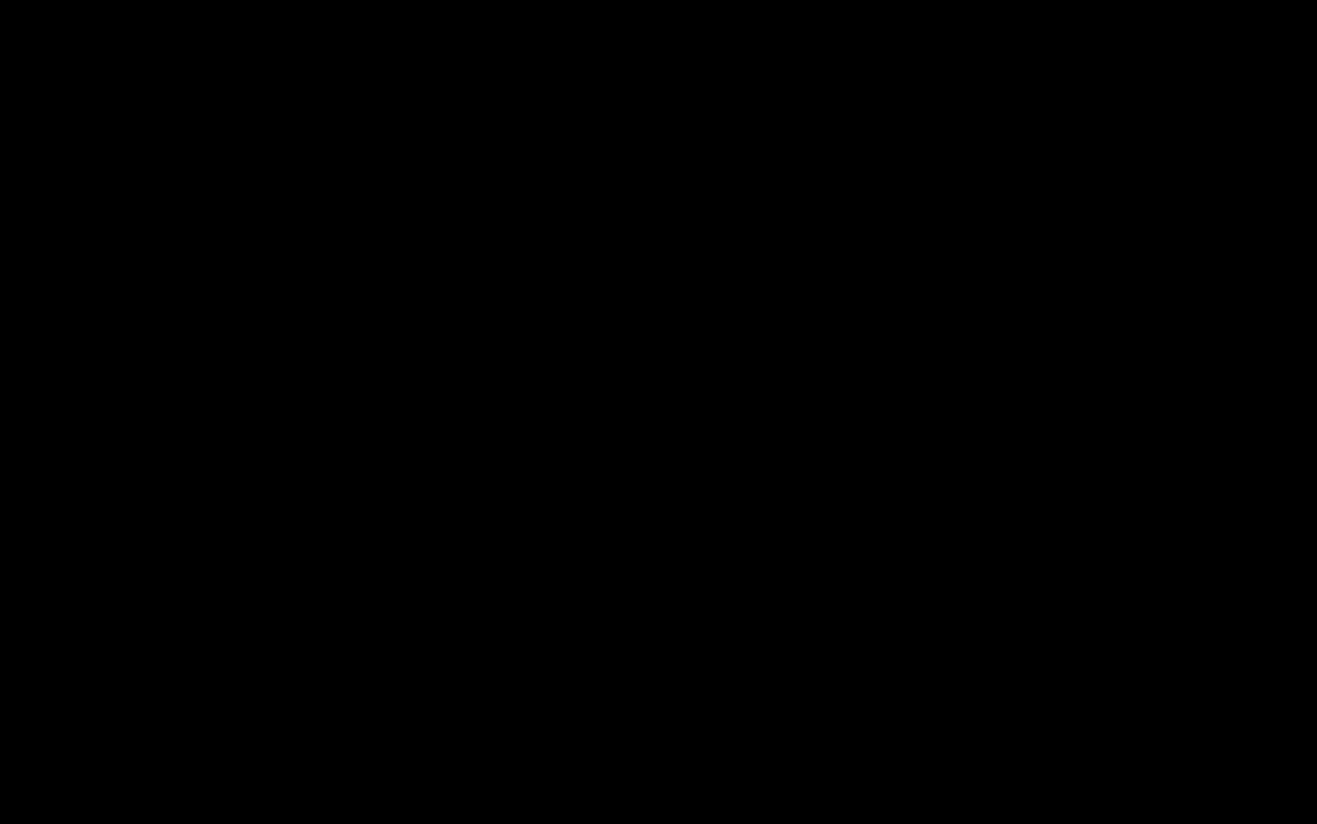 click at bounding box center [658, 412] 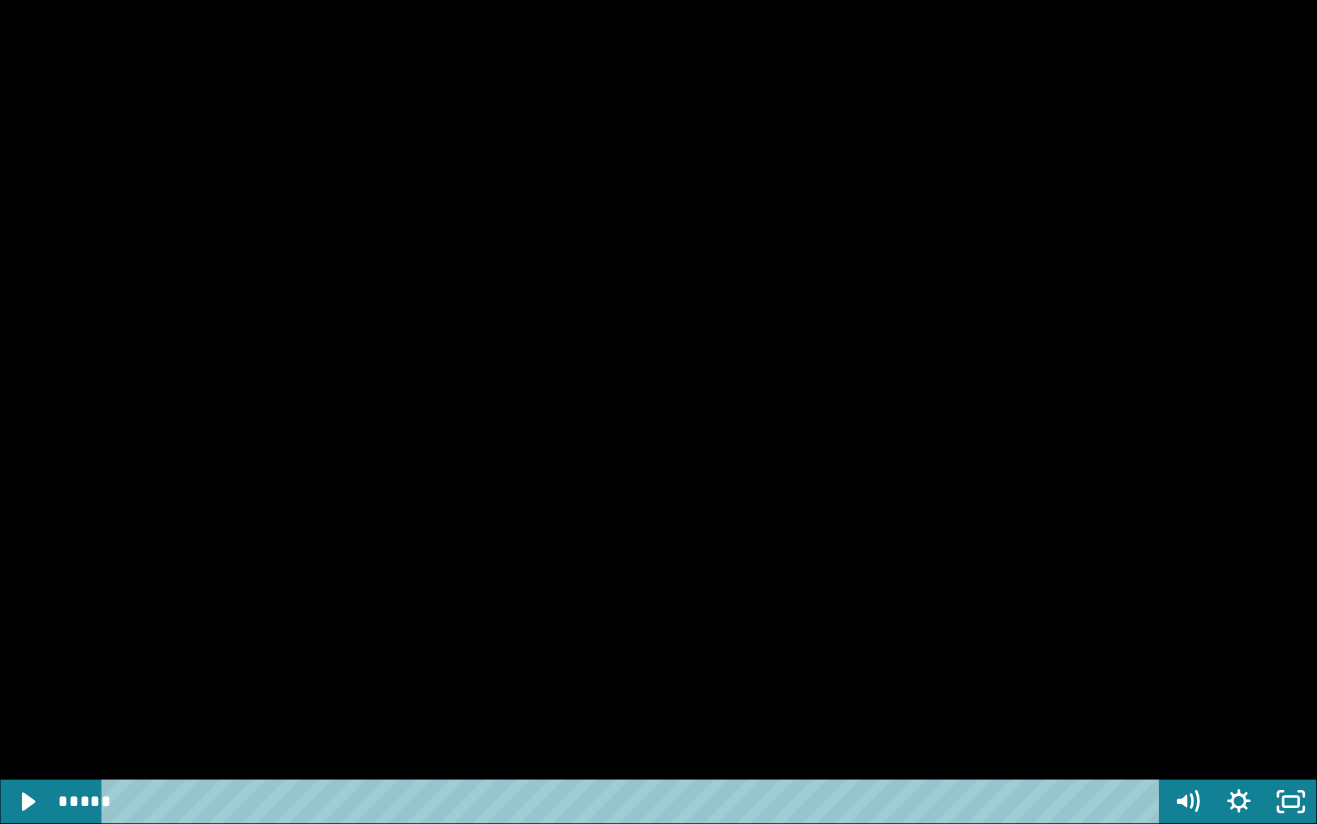 click 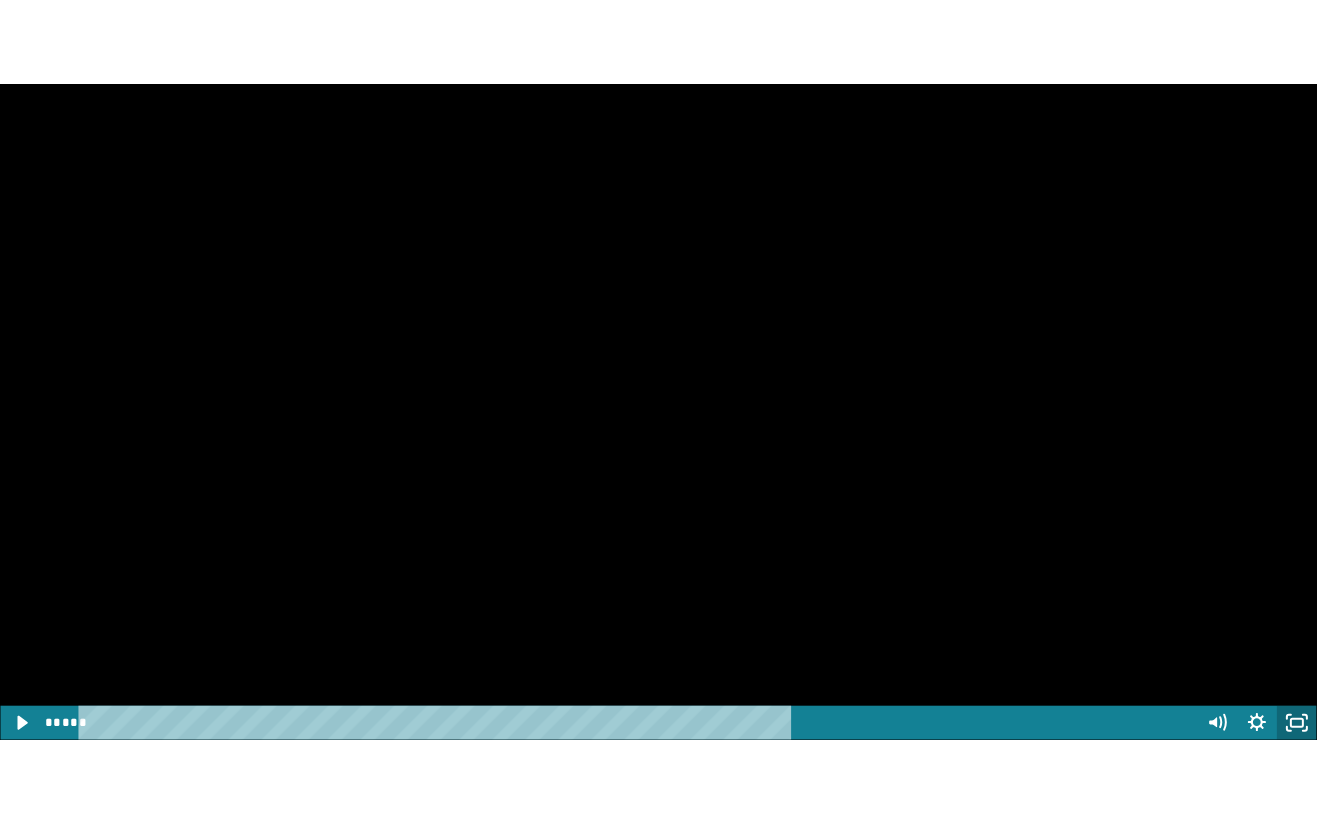 scroll, scrollTop: 1406, scrollLeft: 0, axis: vertical 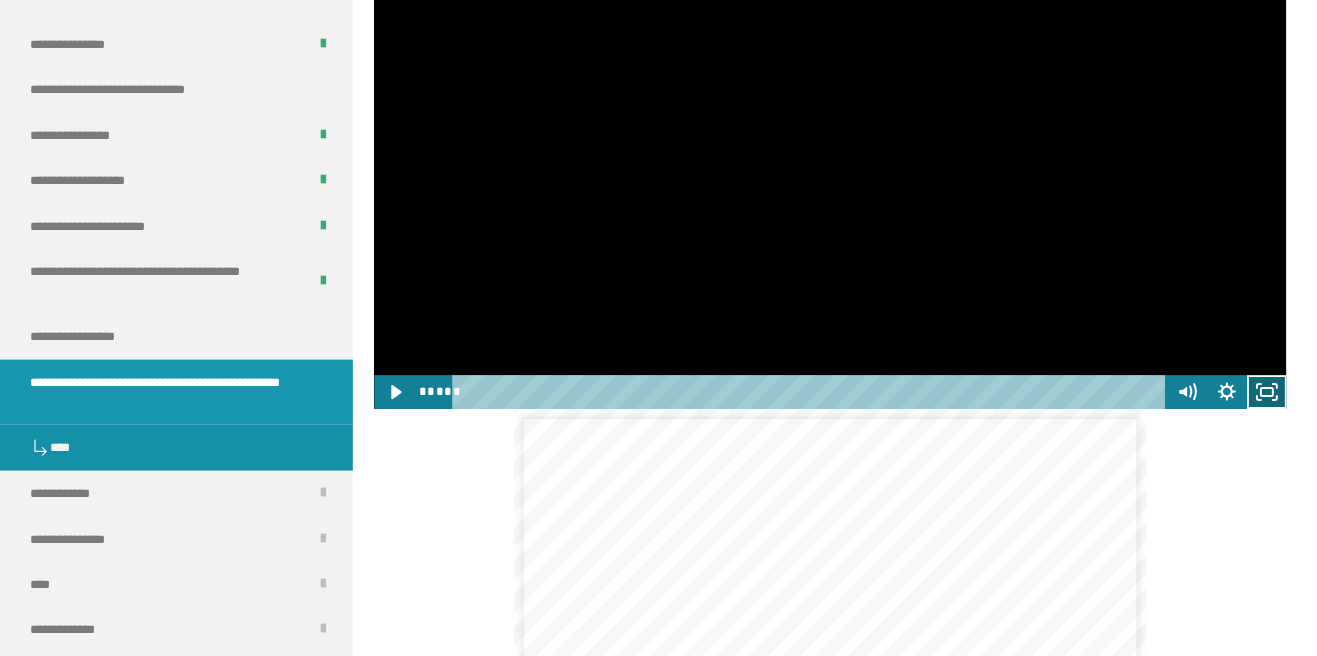 click at bounding box center [830, 153] 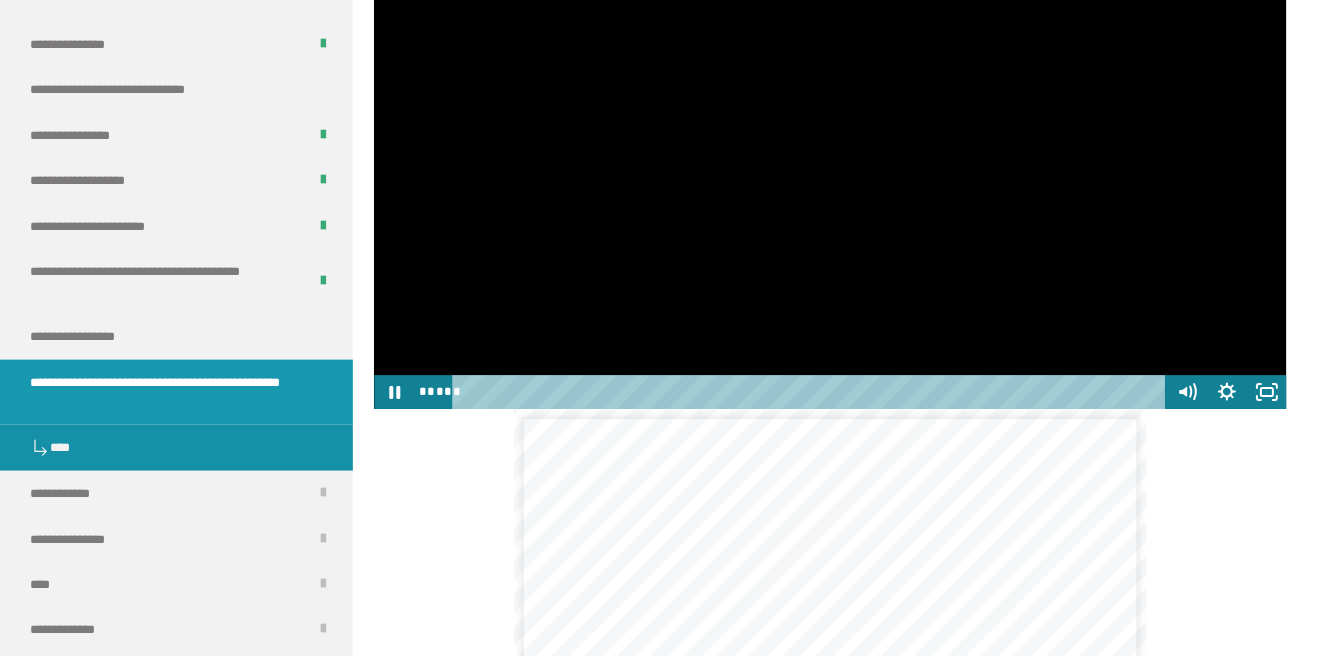 click 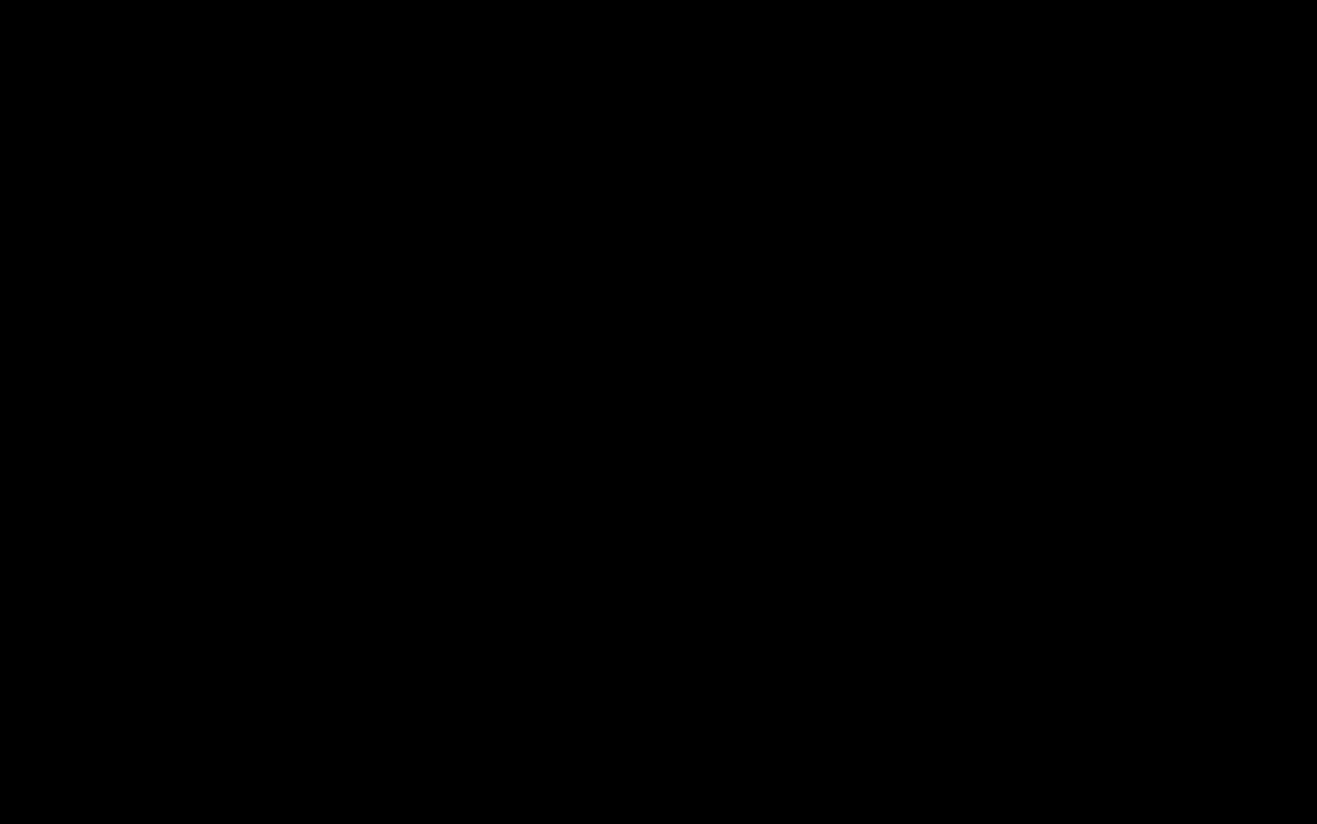 click at bounding box center (658, 412) 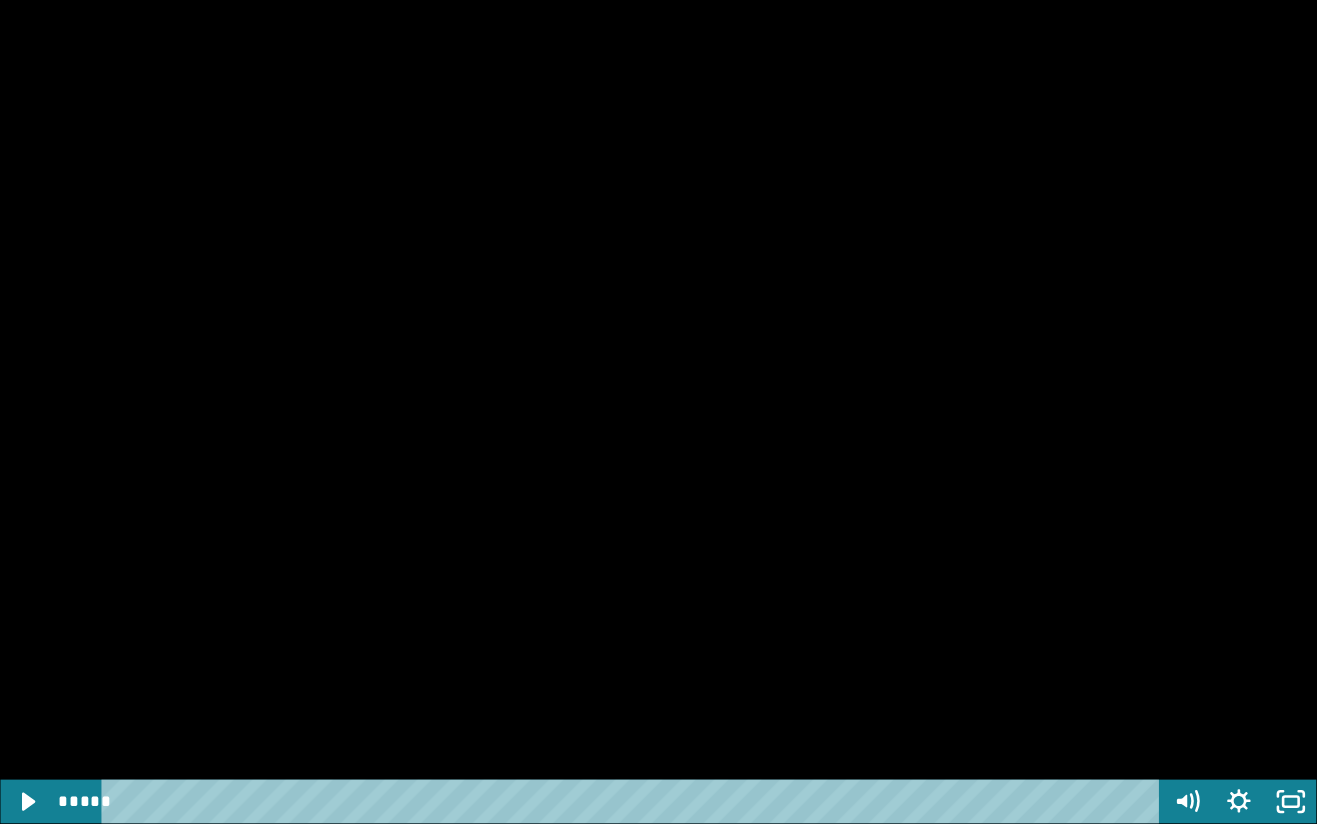 click at bounding box center (658, 412) 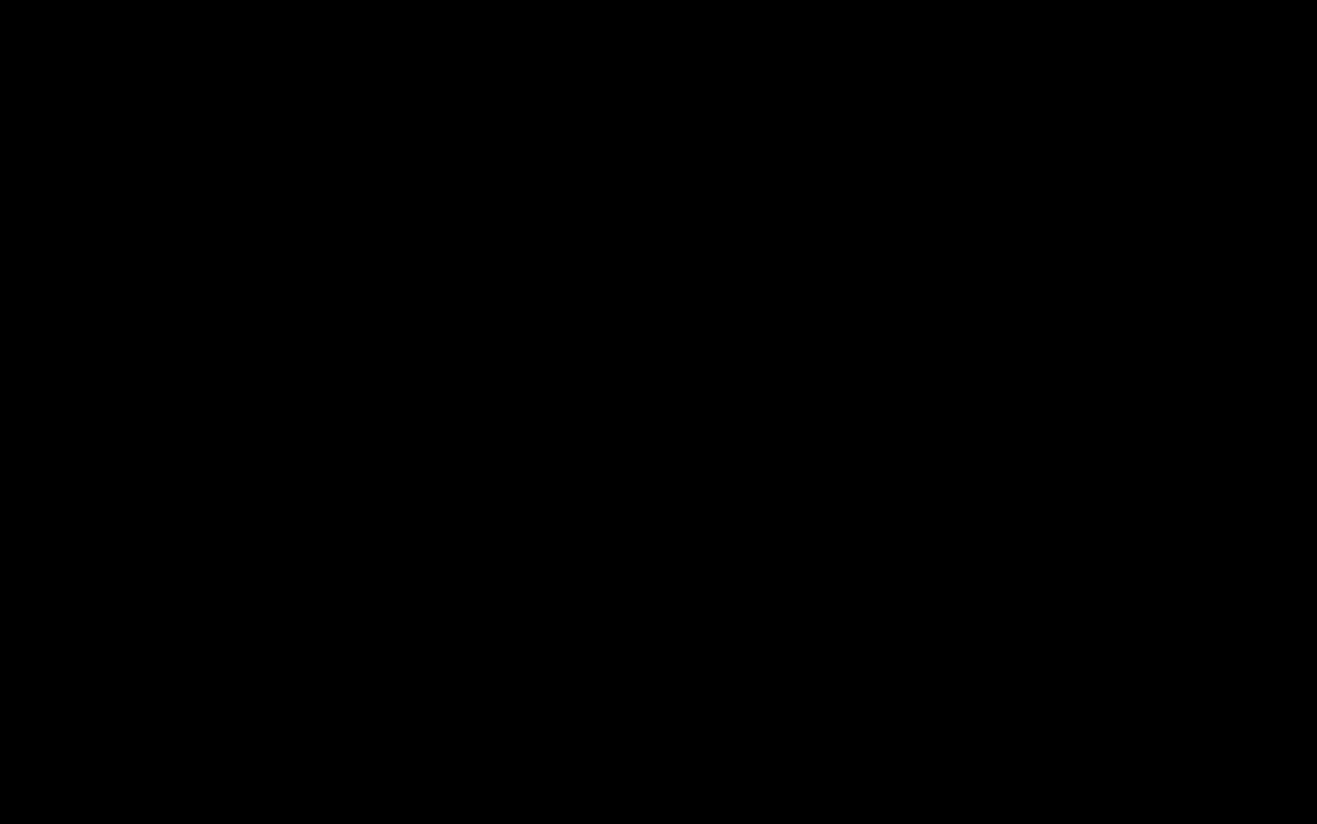 click at bounding box center [658, 412] 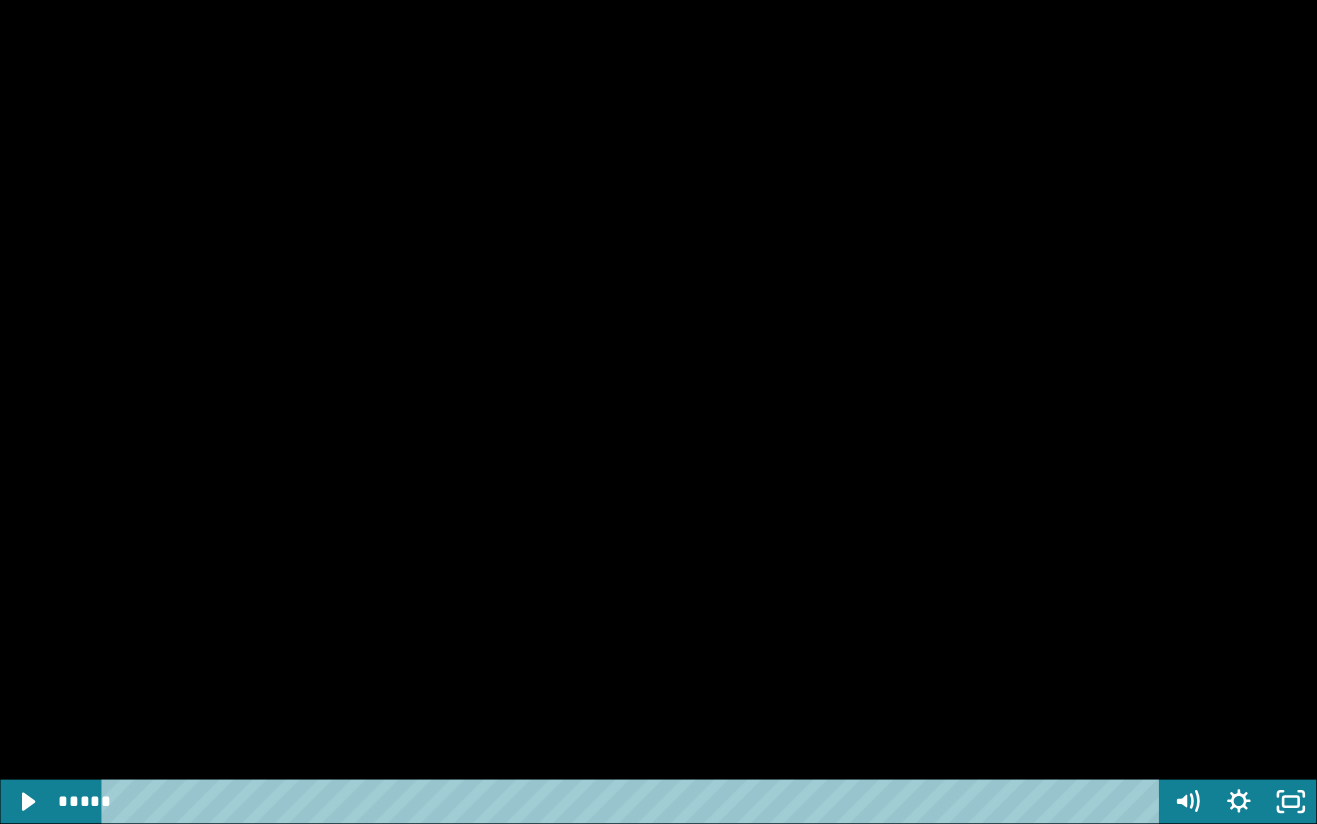 click at bounding box center [658, 412] 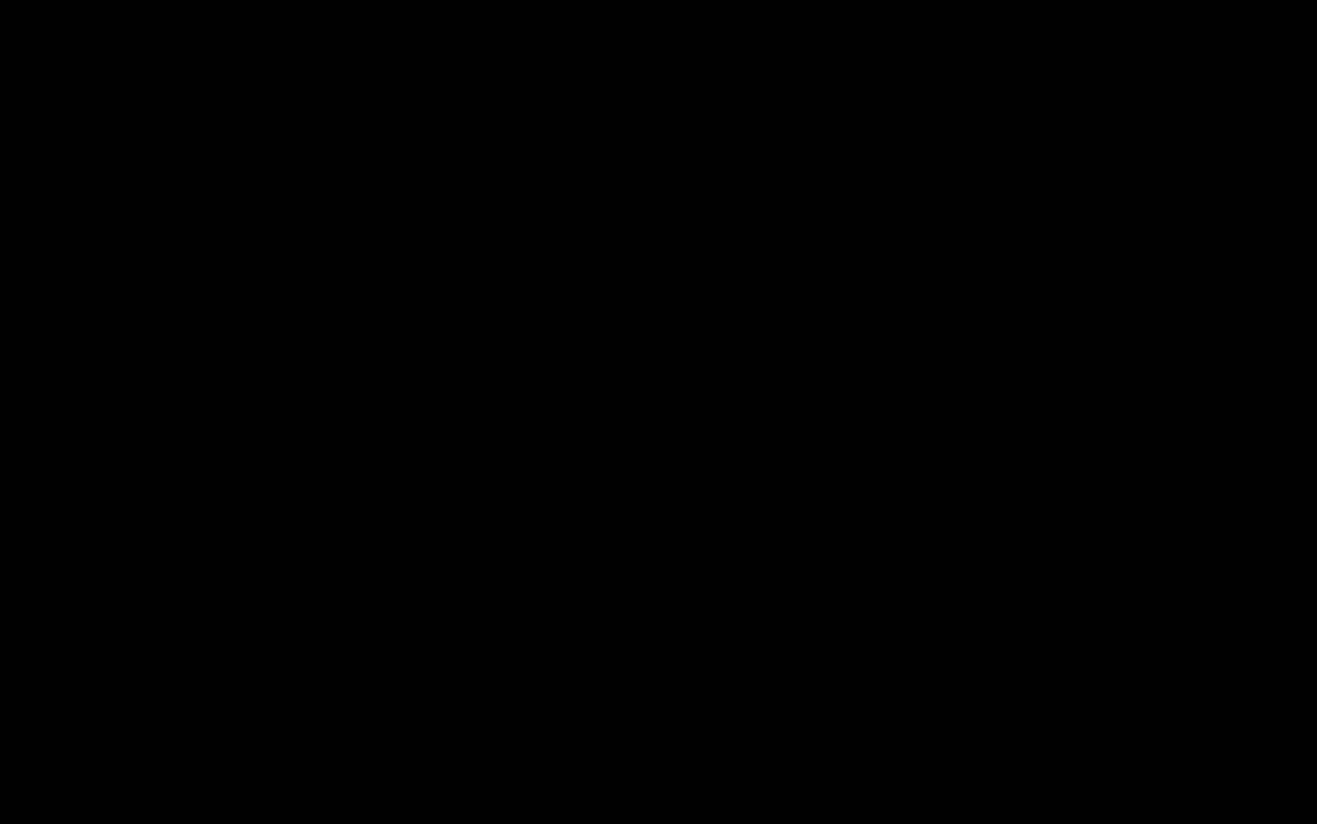 click at bounding box center (658, 412) 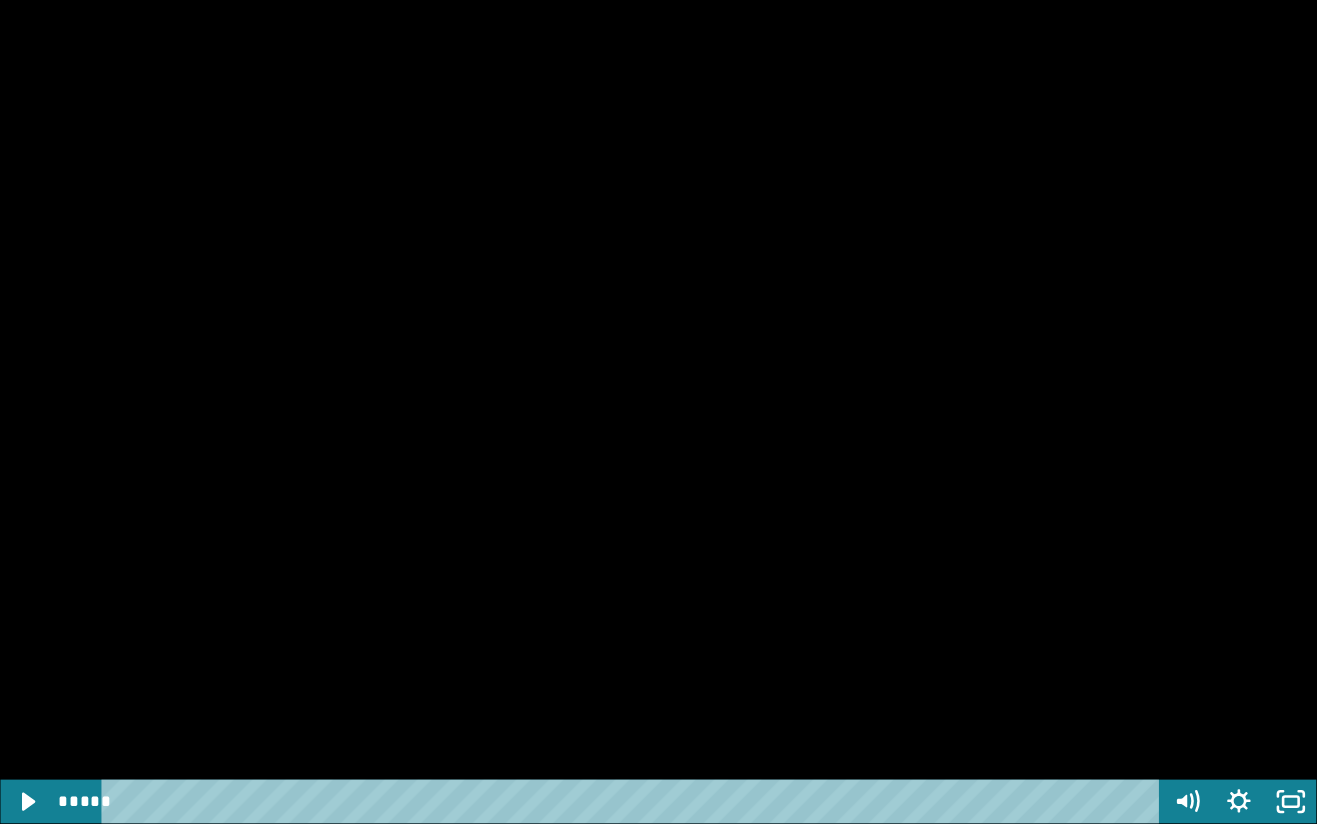 click at bounding box center (658, 412) 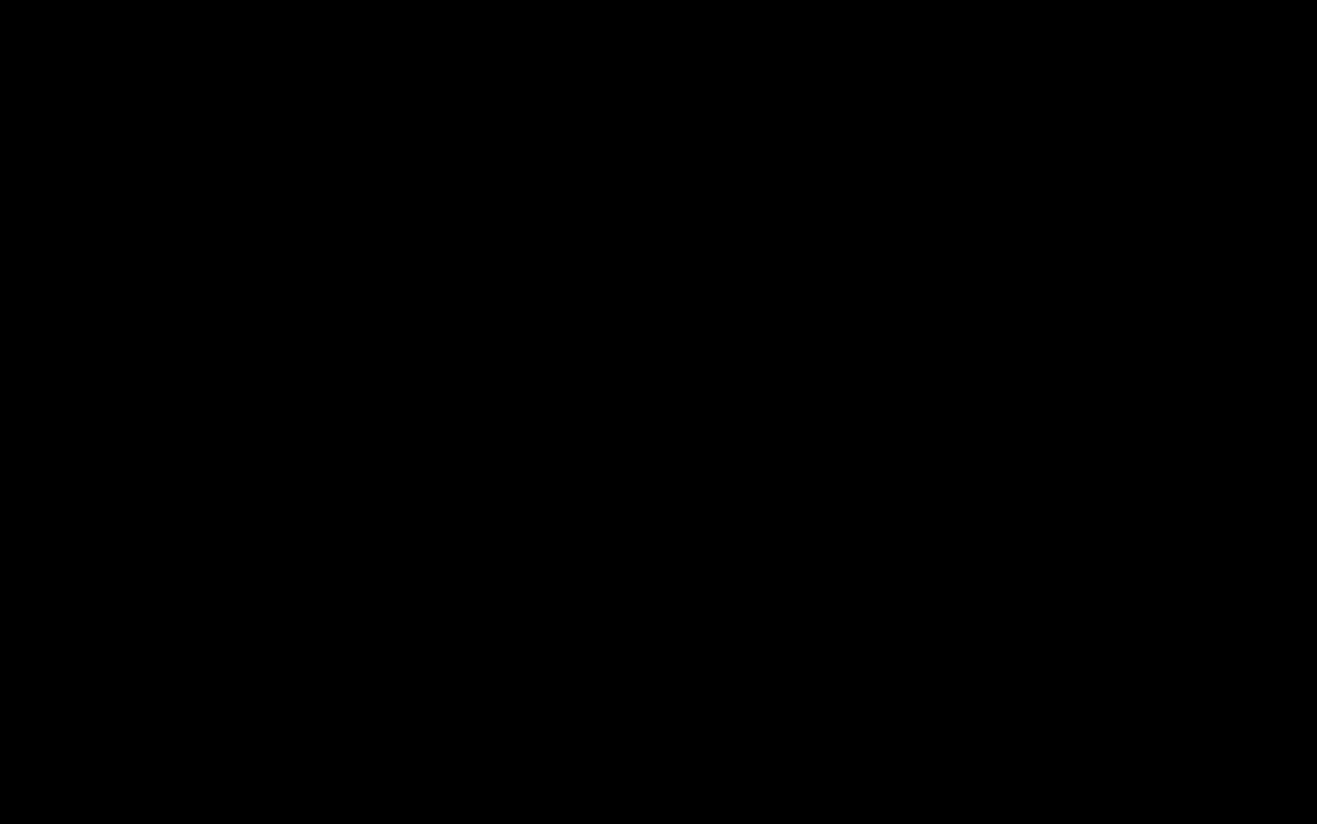 click at bounding box center [658, 412] 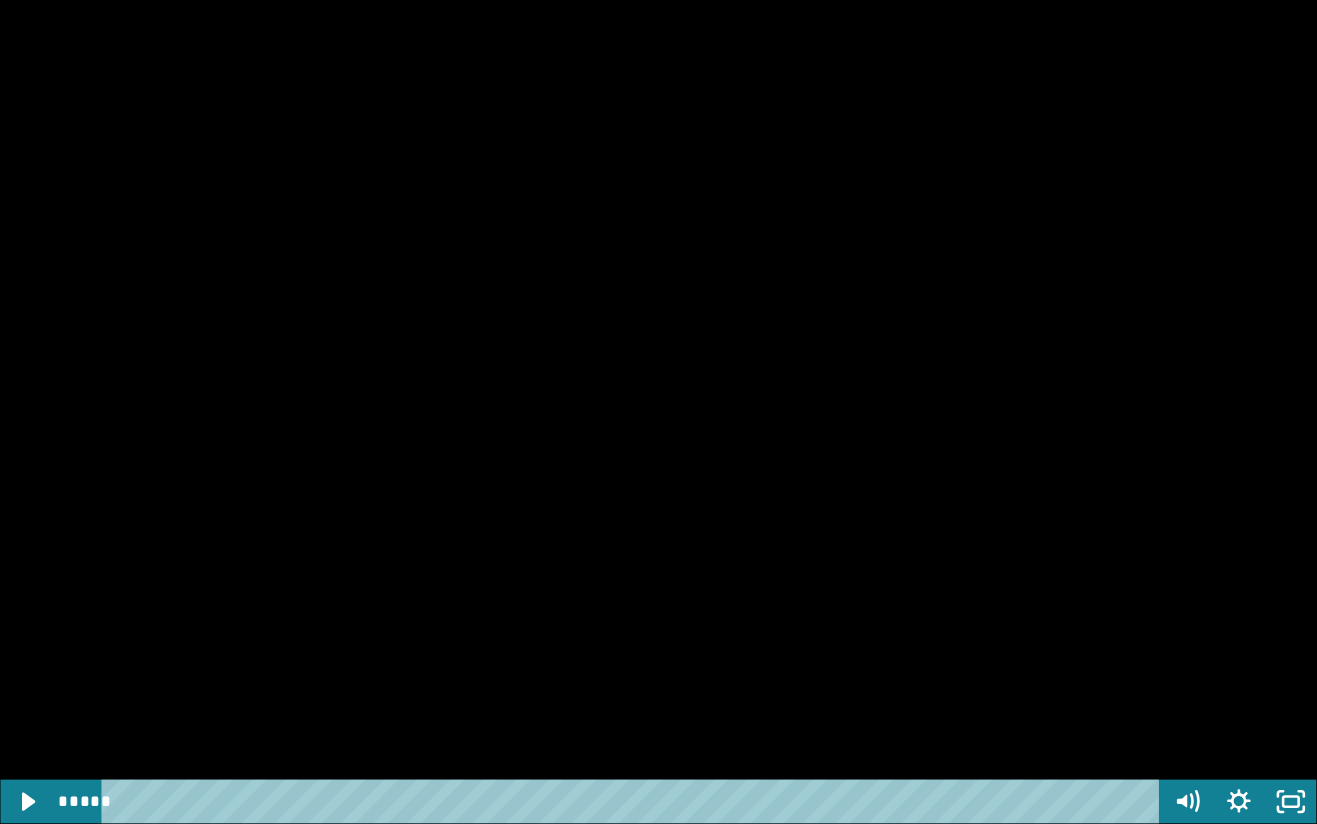 click at bounding box center (658, 412) 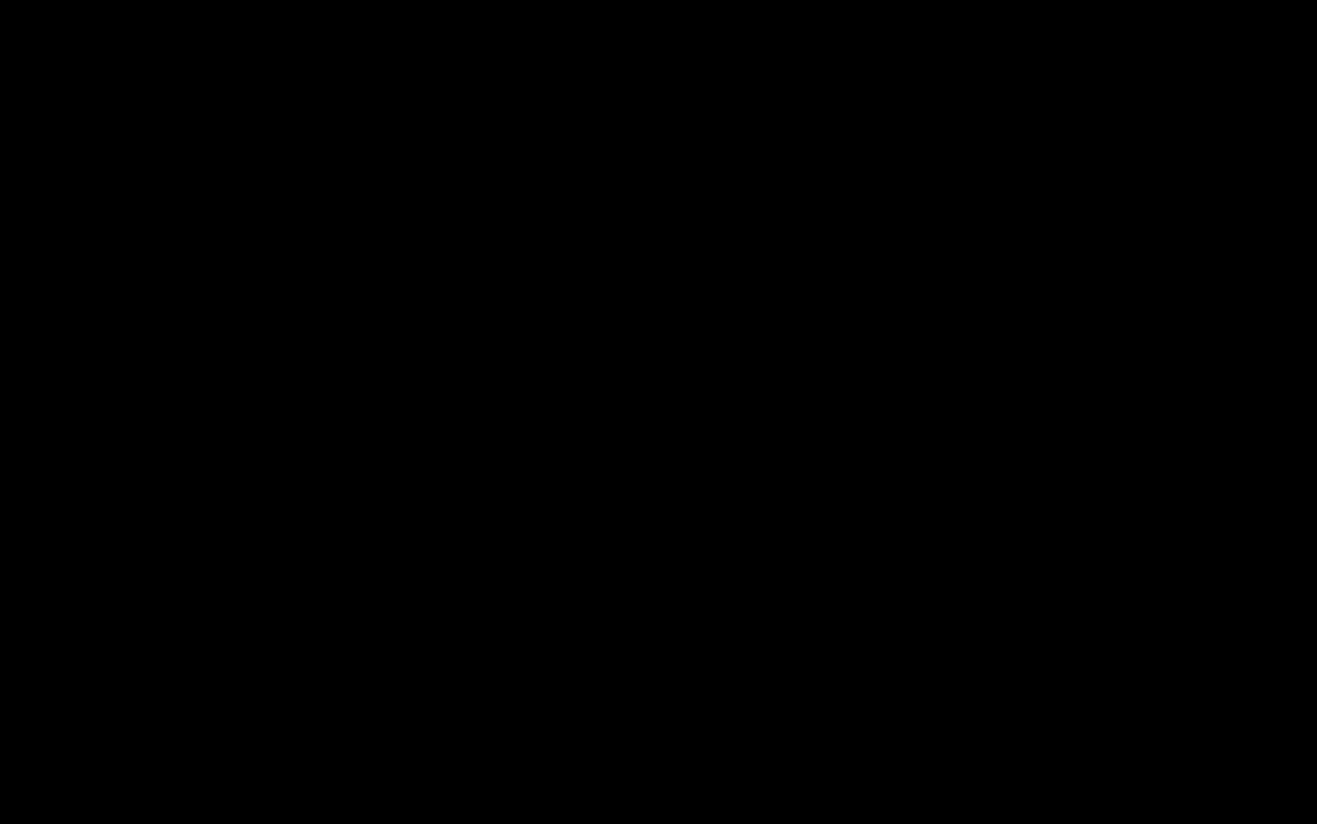 click at bounding box center (658, 412) 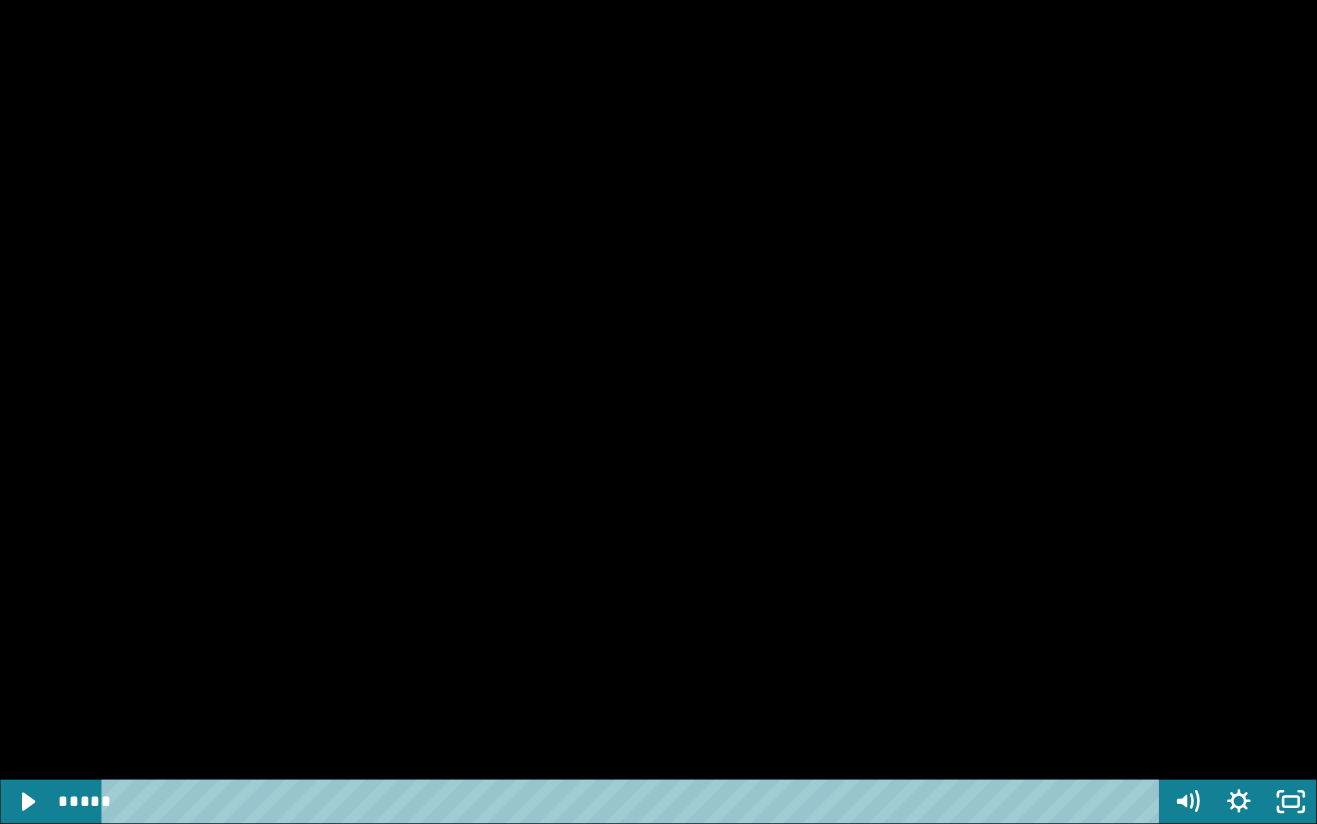 click at bounding box center (658, 412) 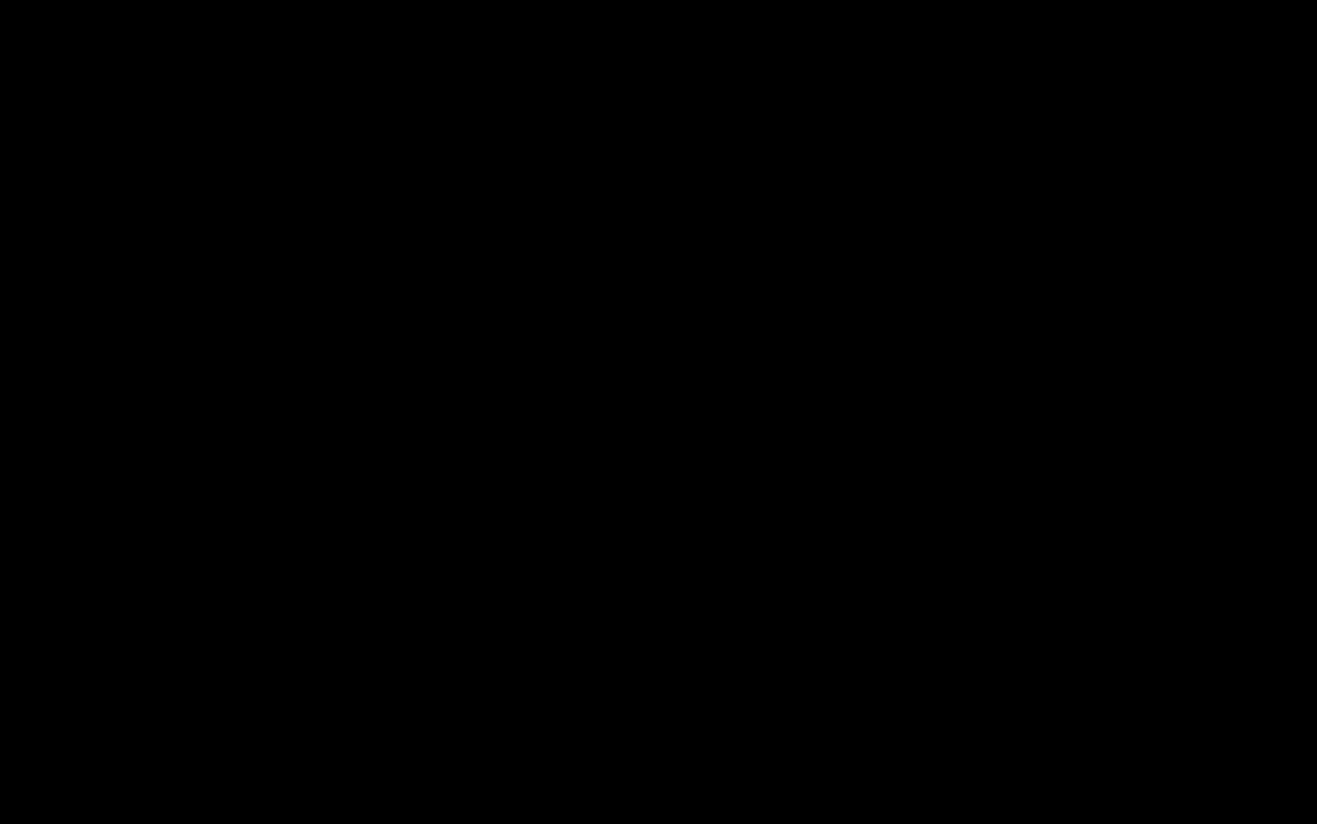click at bounding box center [658, 412] 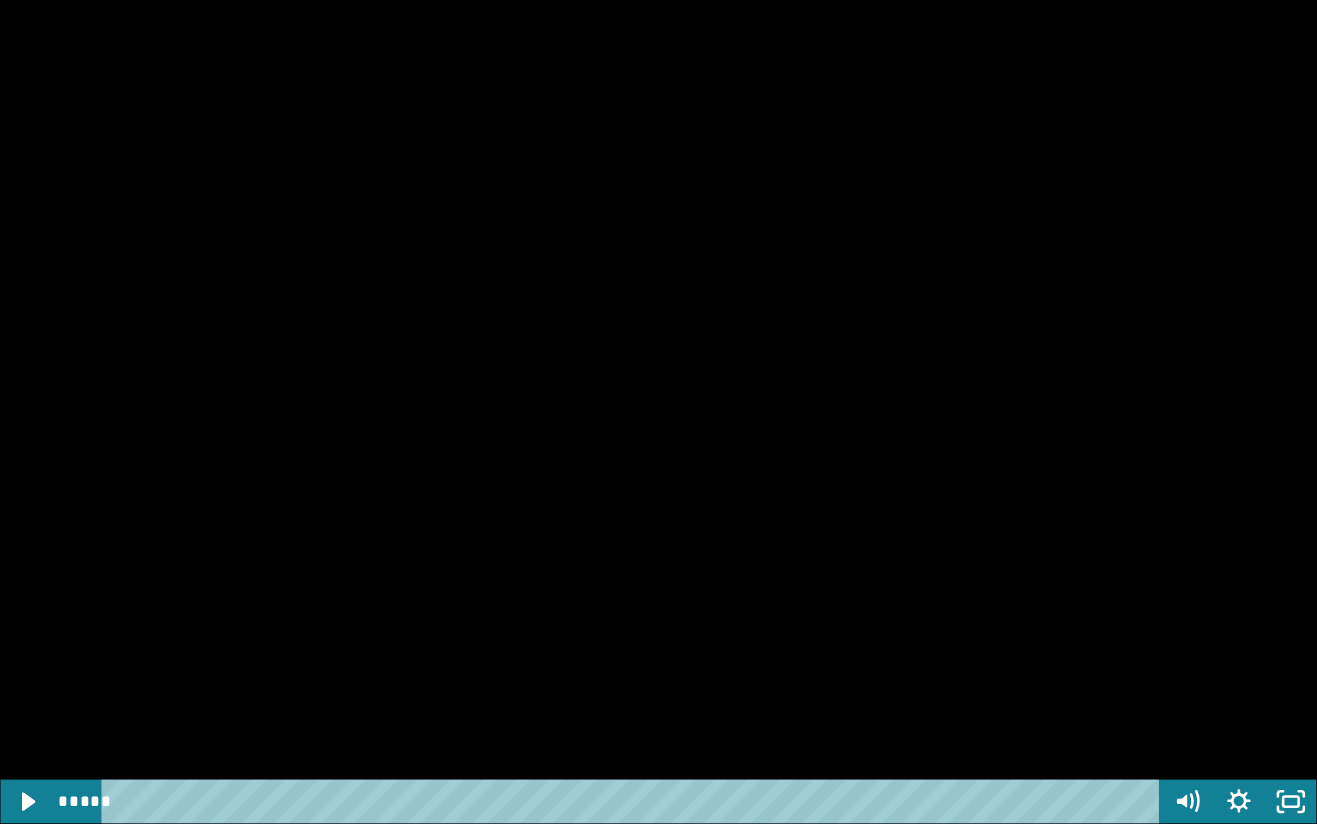 click at bounding box center (658, 412) 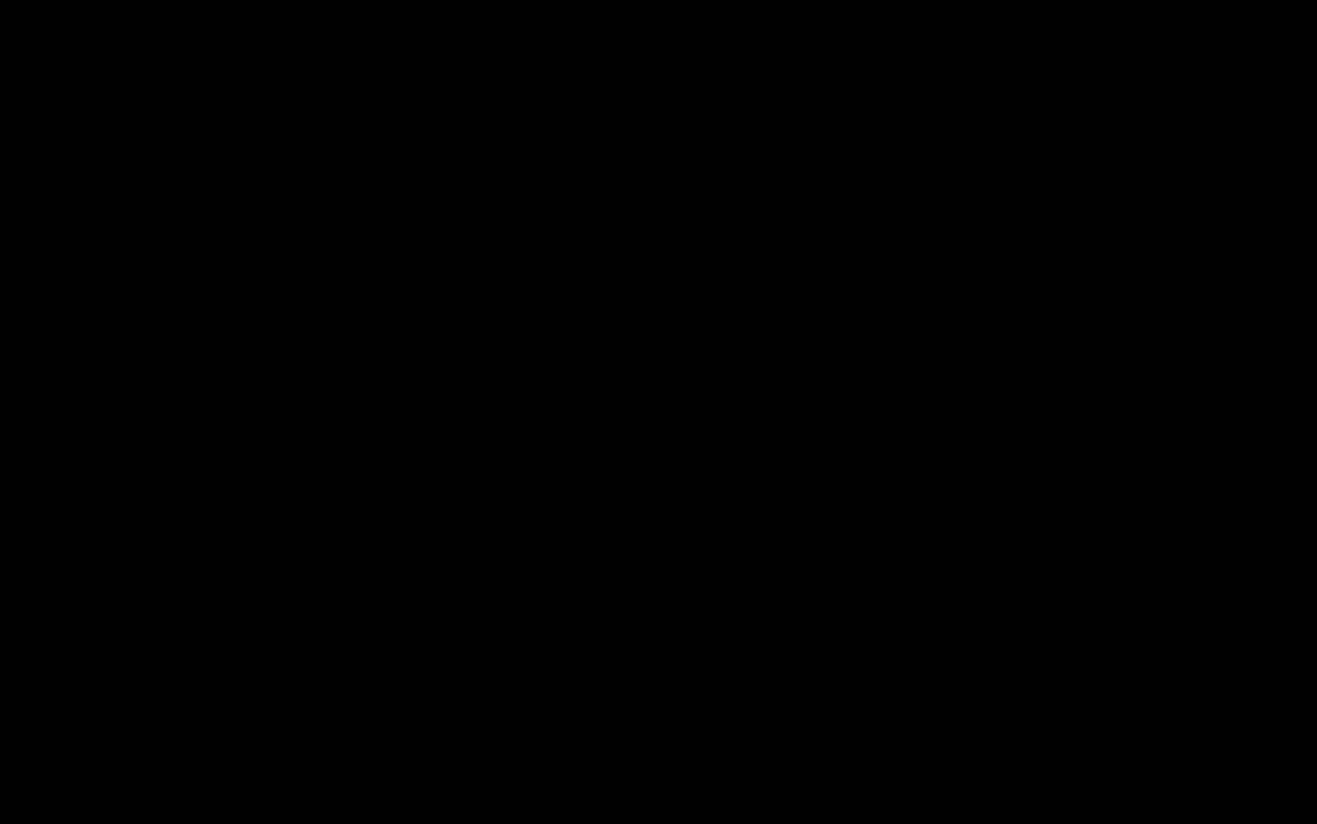 click at bounding box center (658, 412) 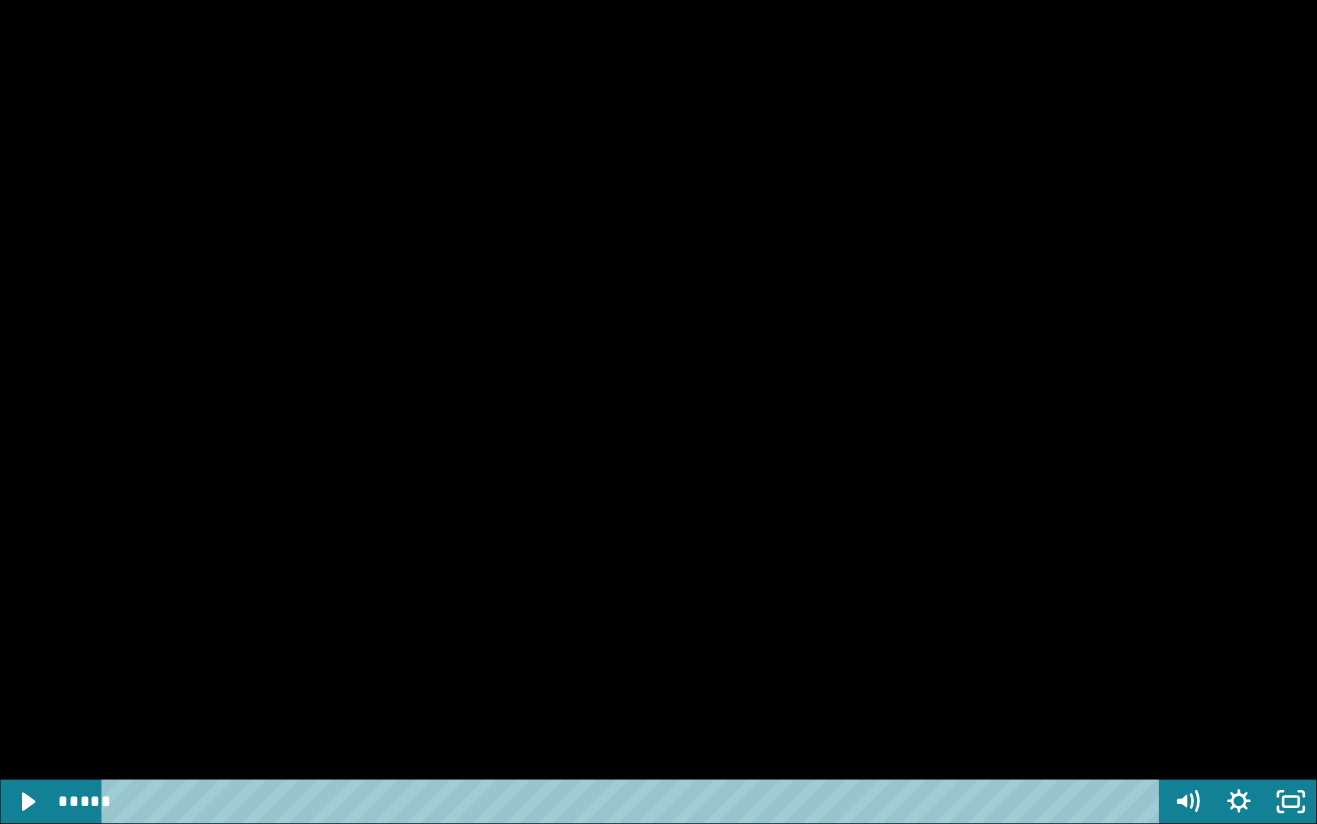 click at bounding box center (658, 412) 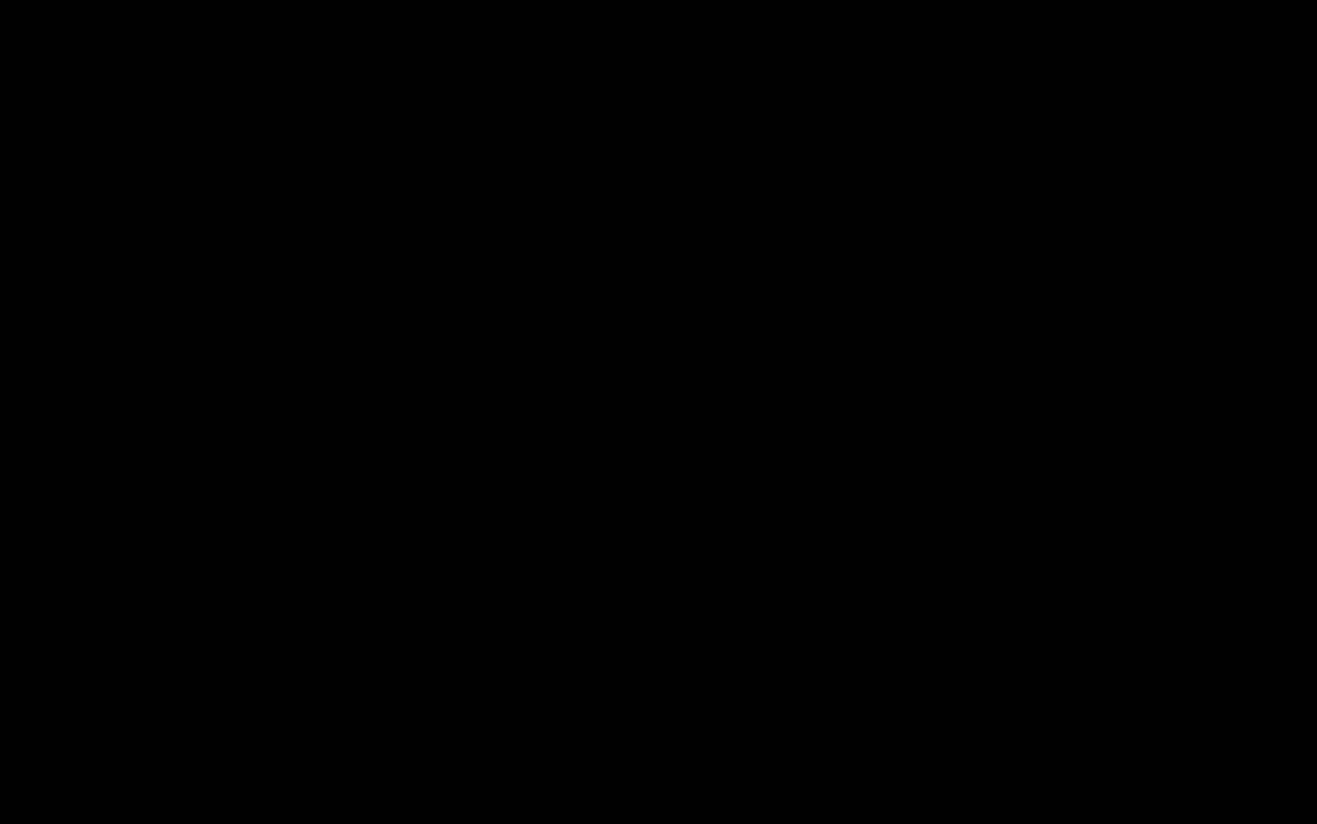 click at bounding box center [658, 412] 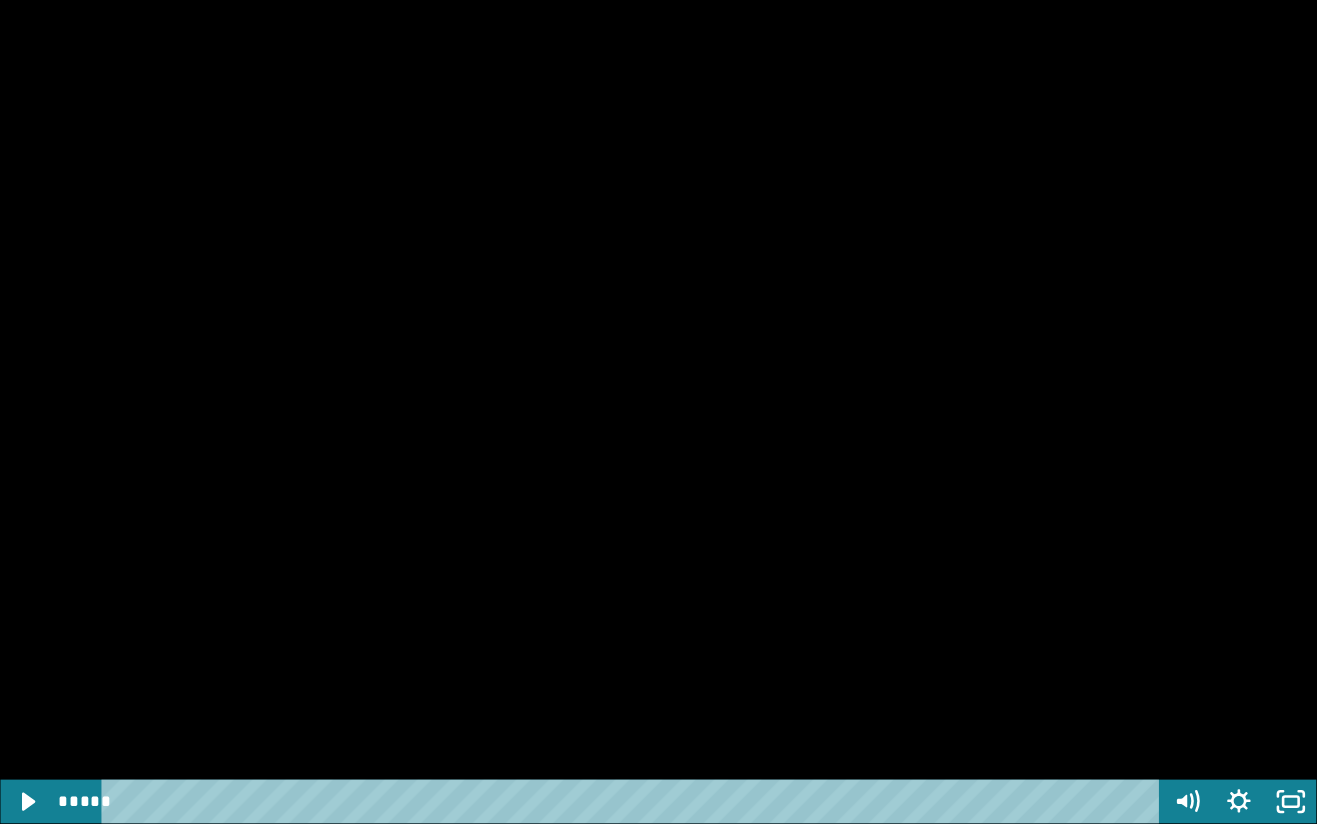 click at bounding box center [658, 412] 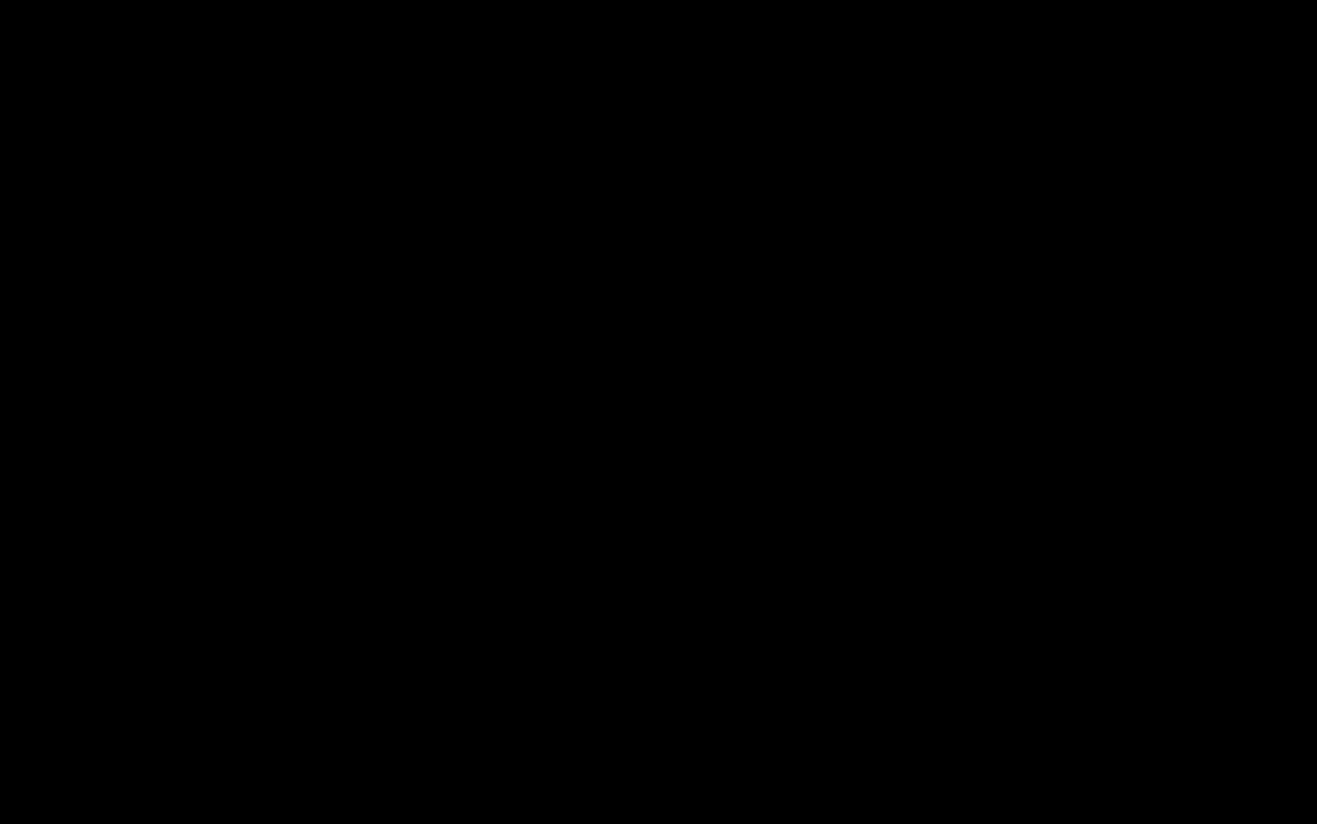 click at bounding box center (658, 412) 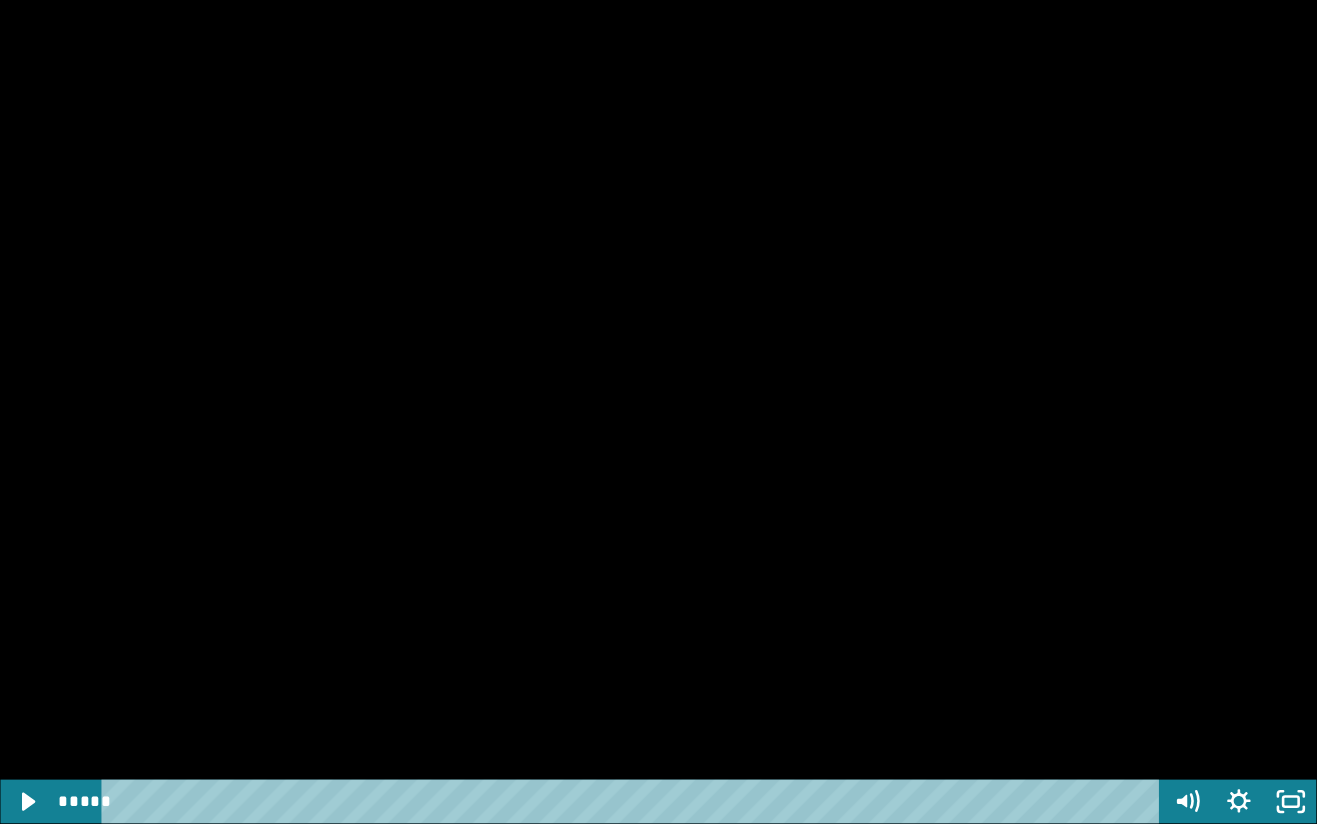 click at bounding box center [658, 412] 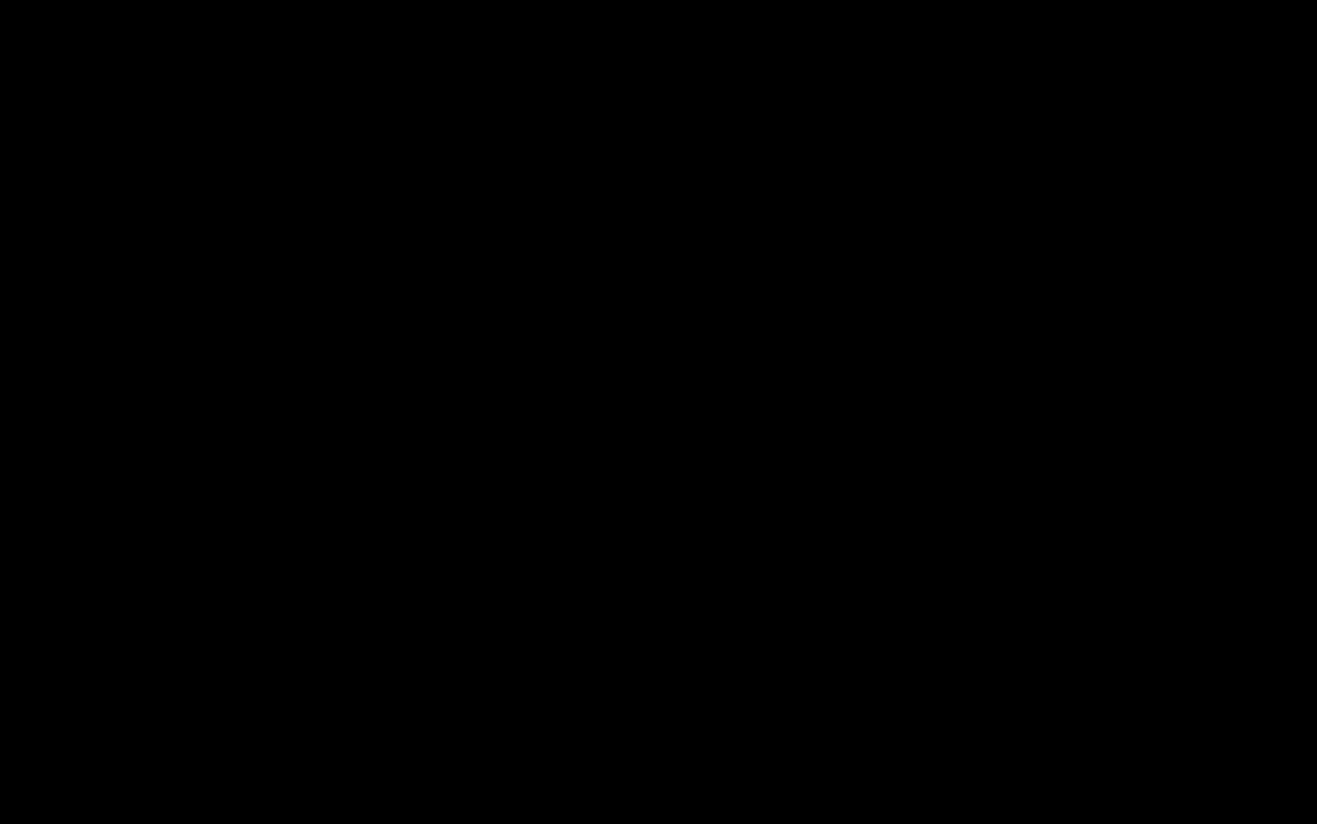 click at bounding box center [658, 412] 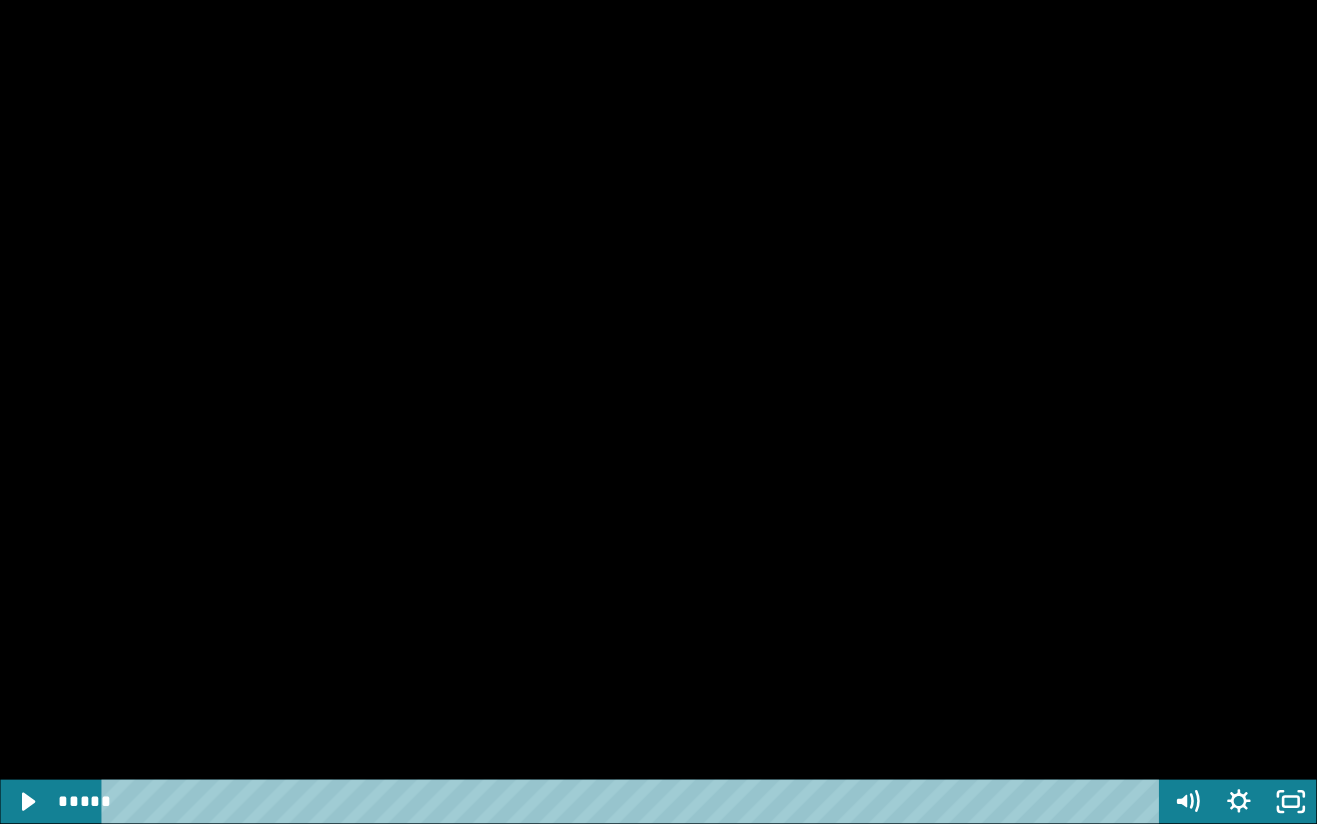 click at bounding box center (658, 412) 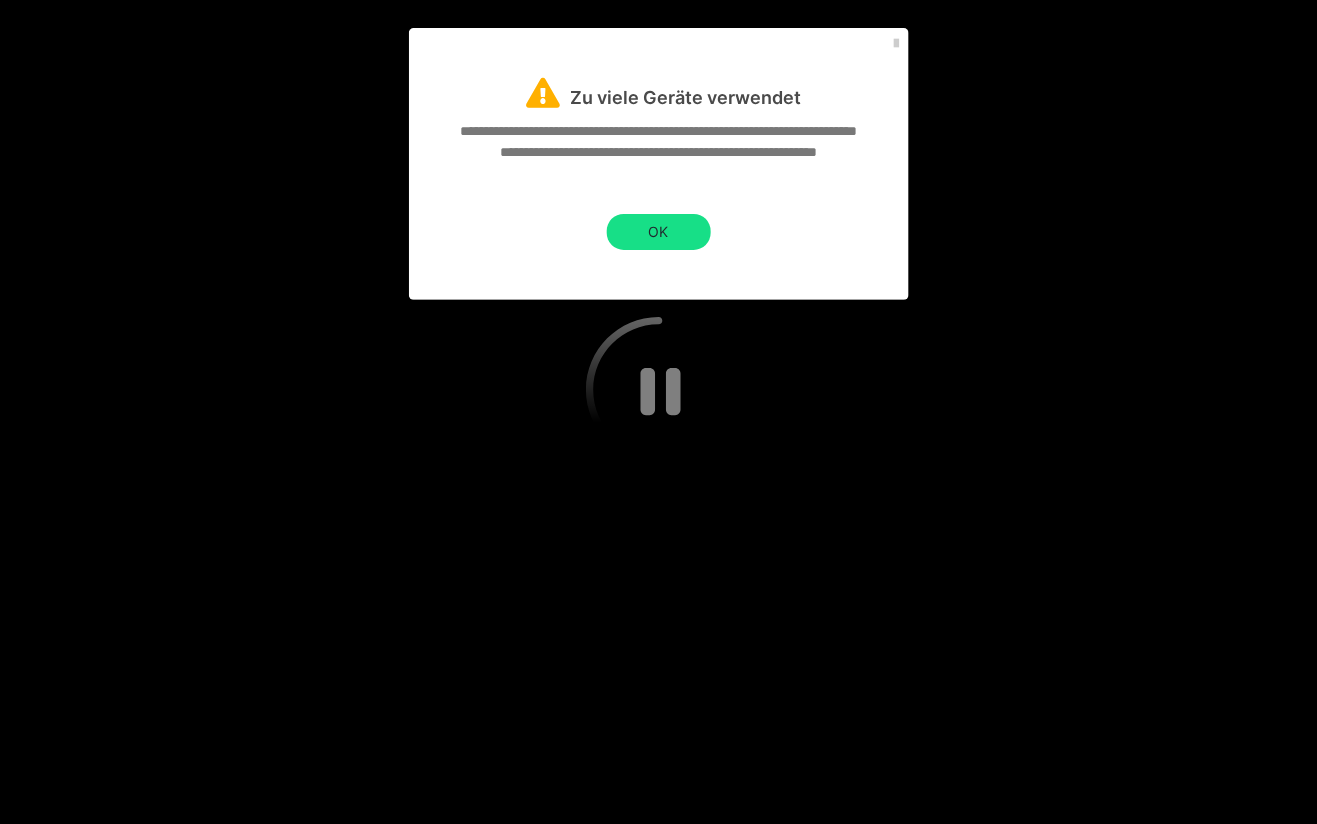 click at bounding box center [658, 412] 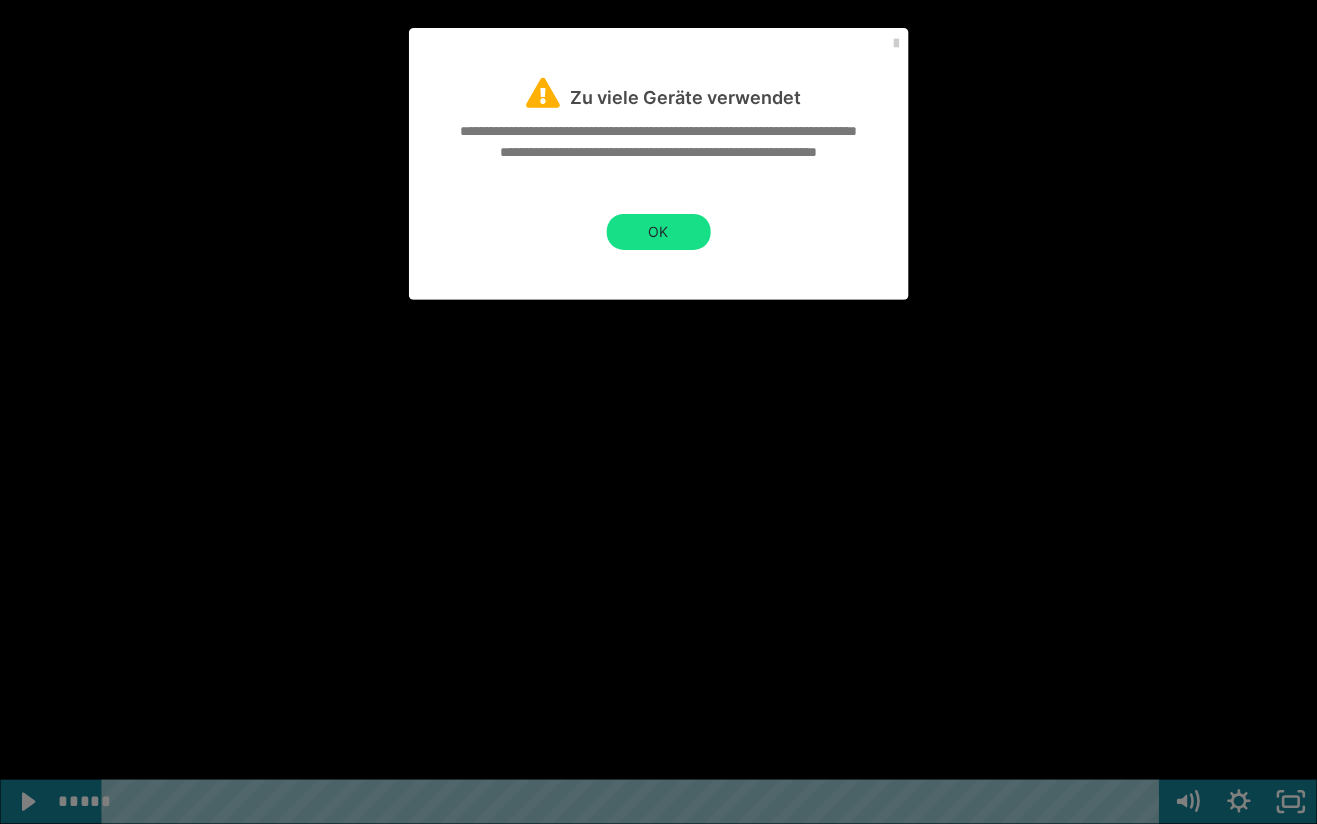 click 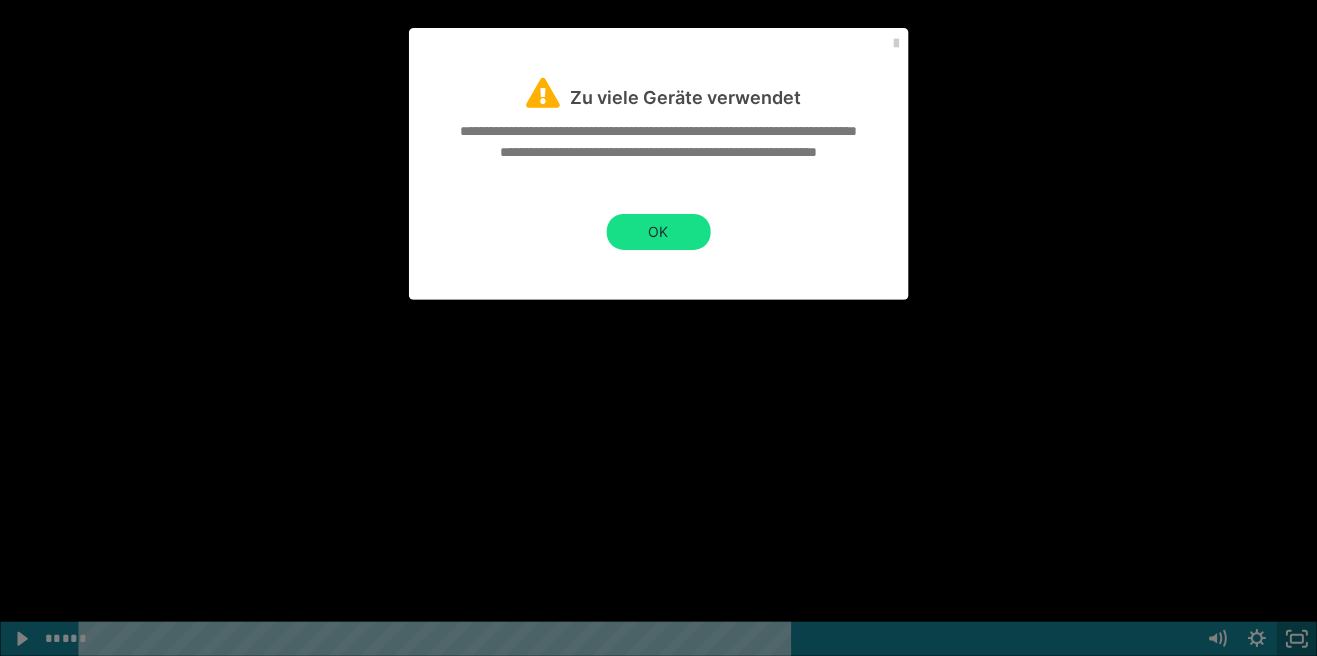 scroll, scrollTop: 1486, scrollLeft: 0, axis: vertical 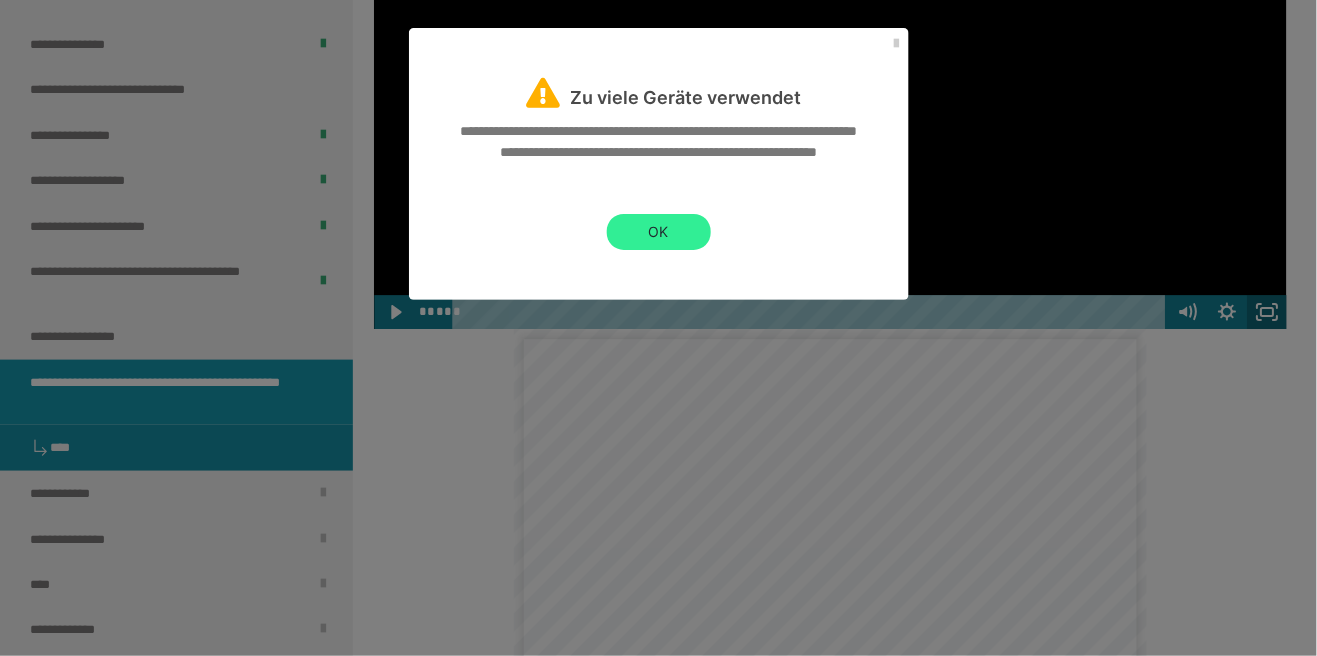 click on "OK" at bounding box center [659, 232] 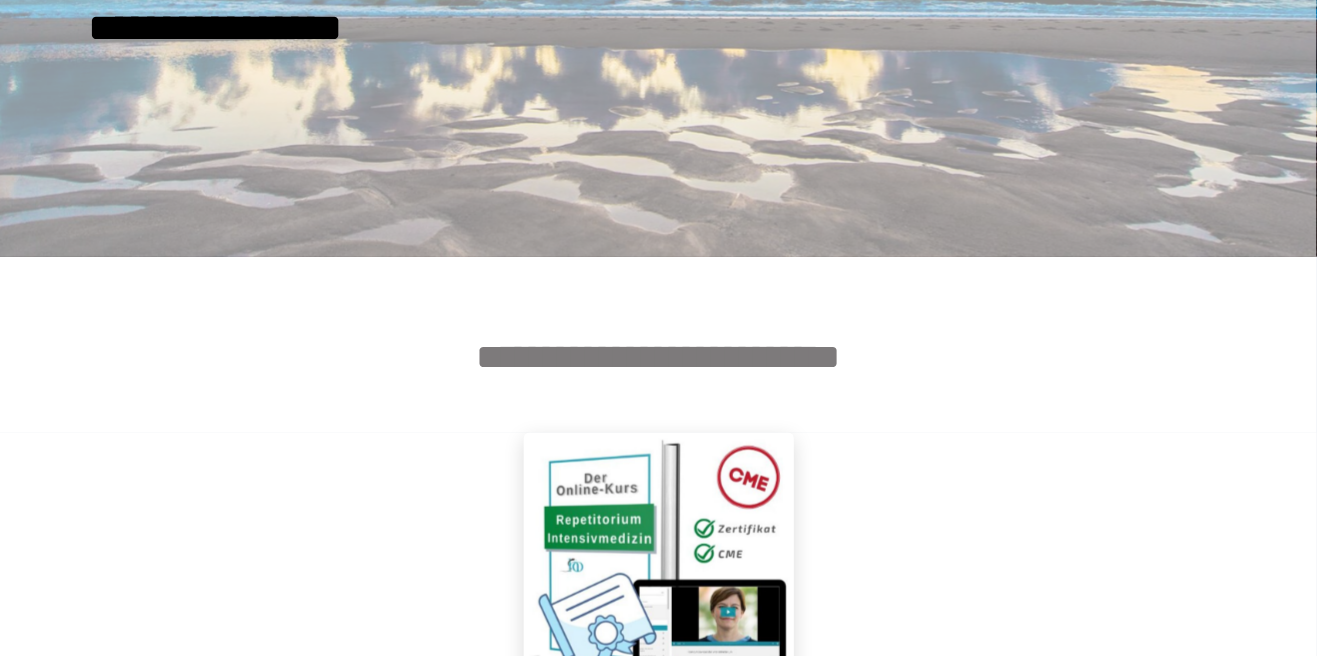 scroll, scrollTop: 460, scrollLeft: 0, axis: vertical 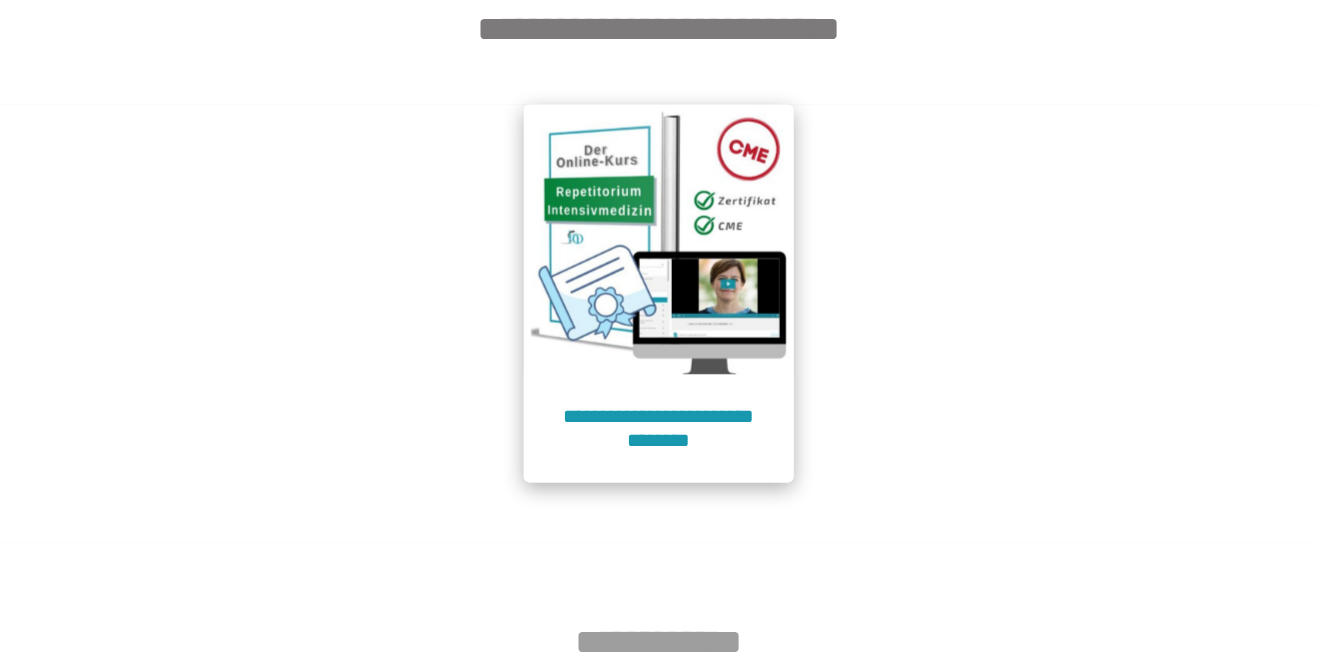 click on "**********" at bounding box center (659, 429) 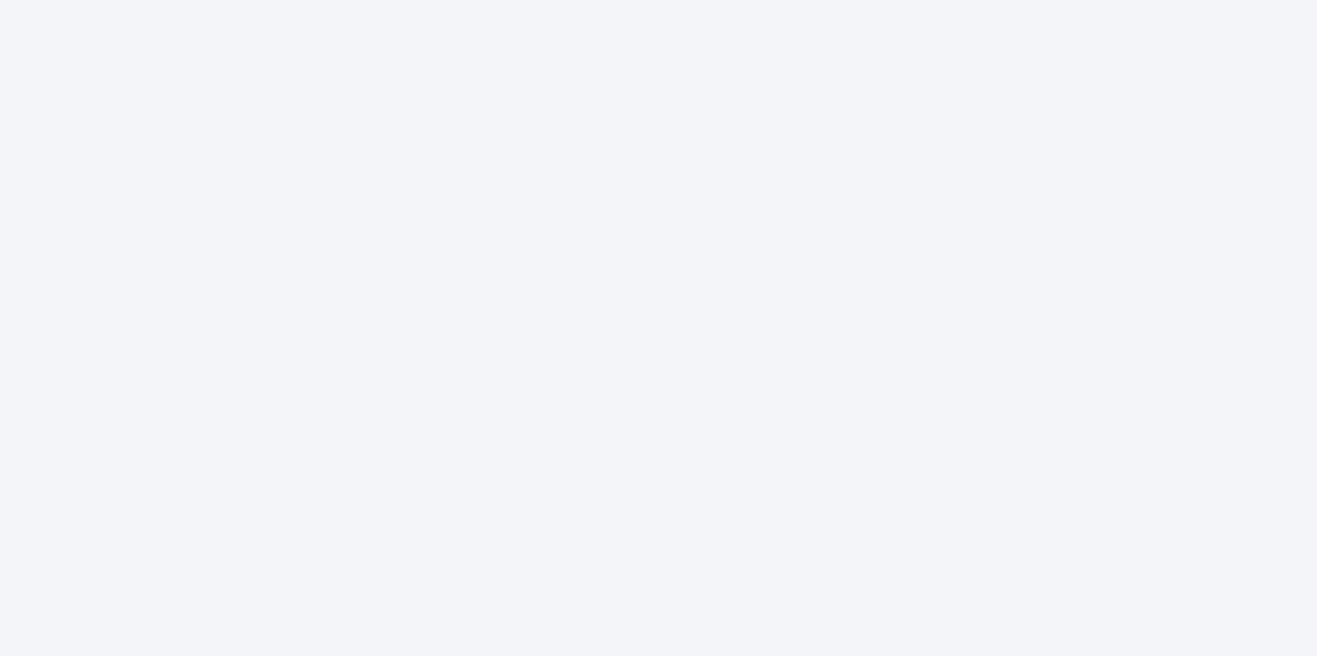 scroll, scrollTop: 186, scrollLeft: 0, axis: vertical 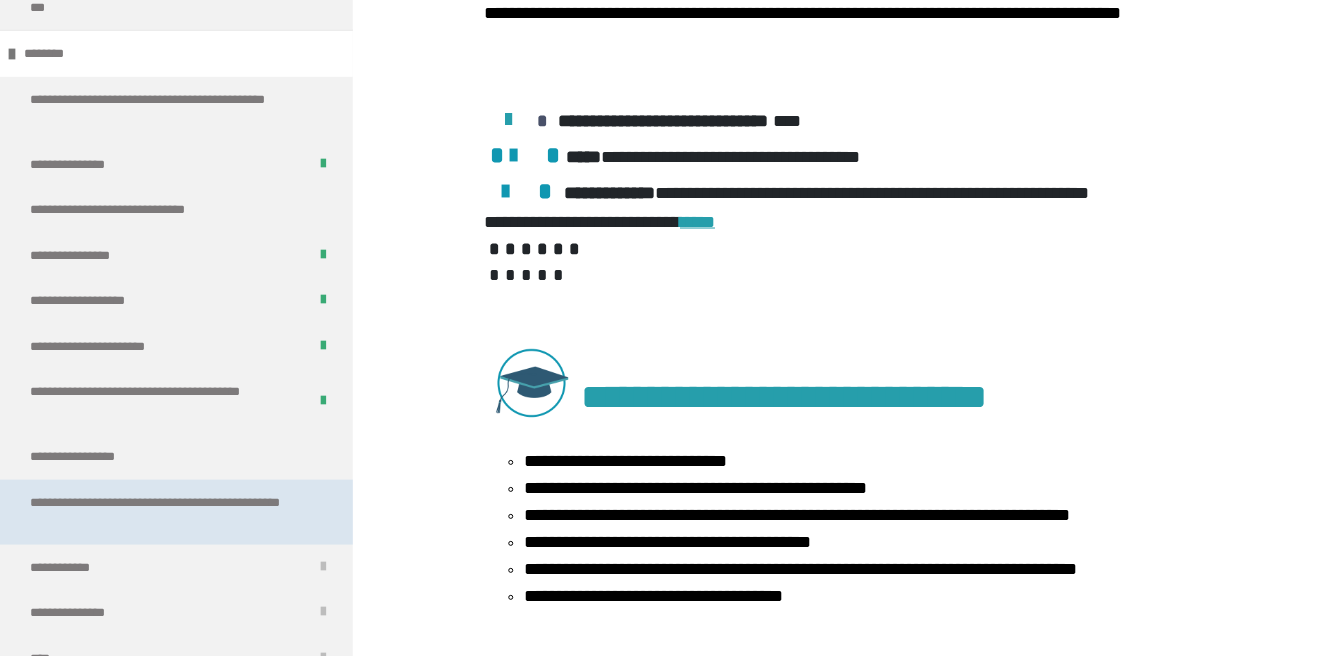 click on "**********" at bounding box center (168, 512) 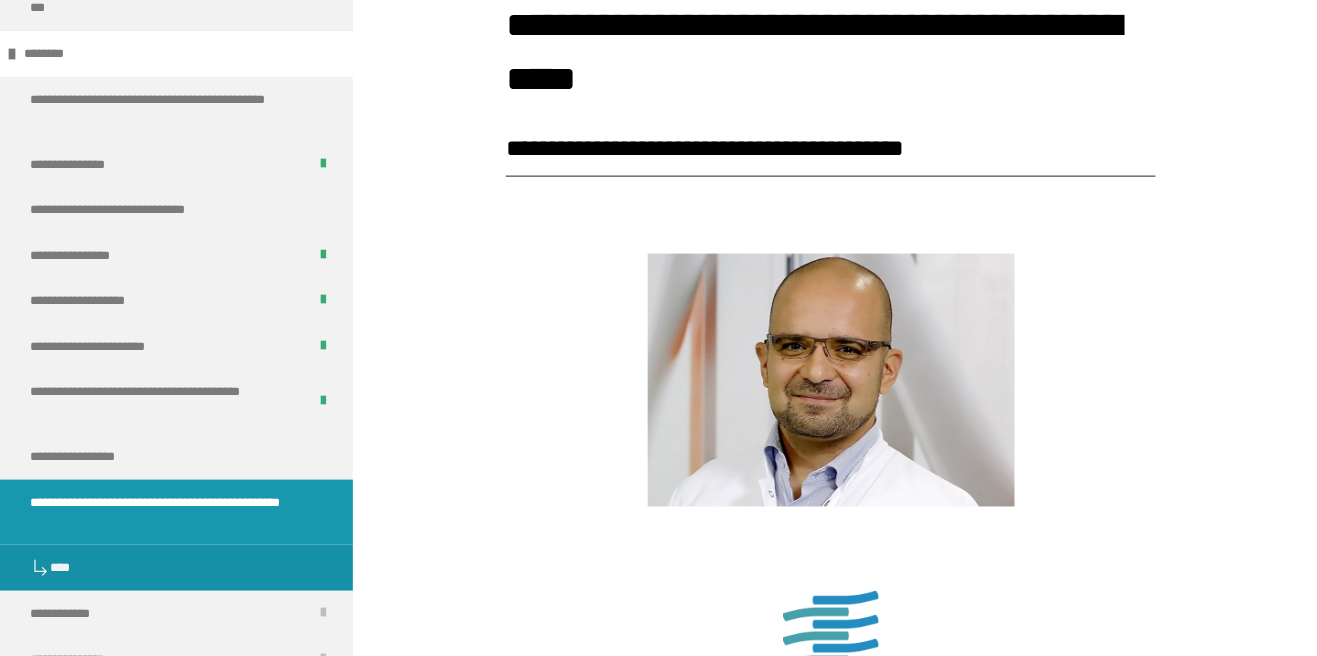 scroll, scrollTop: 302, scrollLeft: 0, axis: vertical 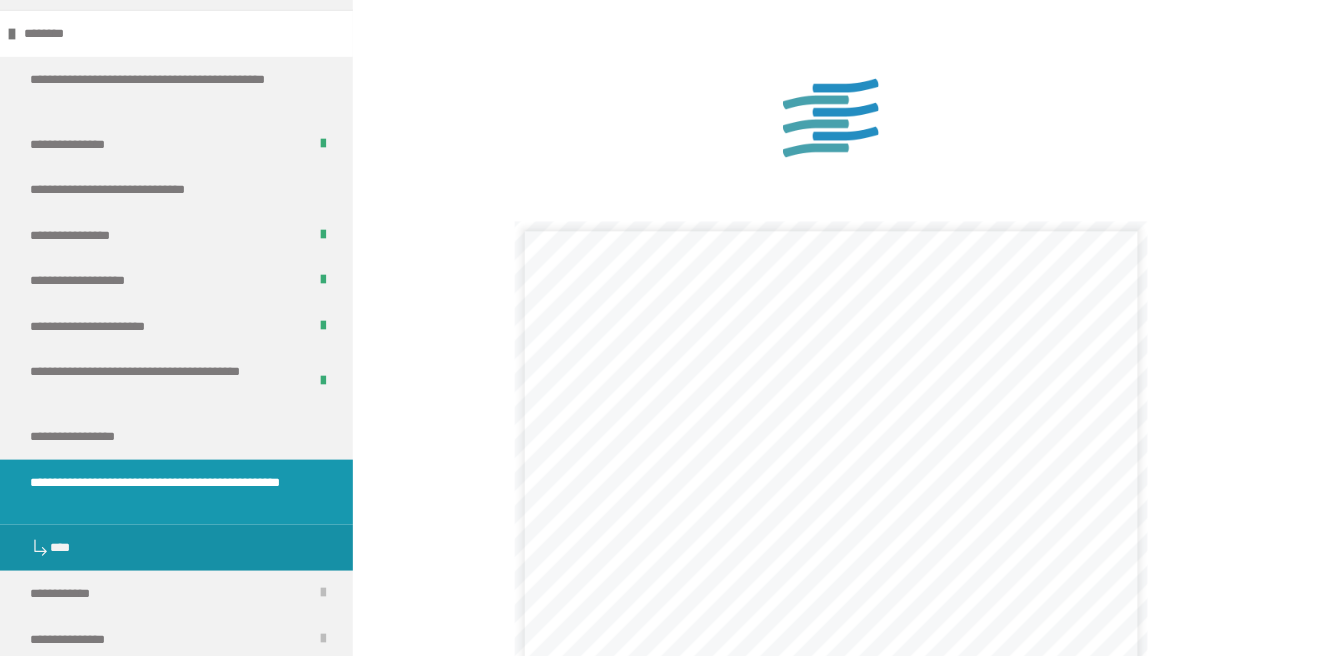 click on "**********" at bounding box center (168, 492) 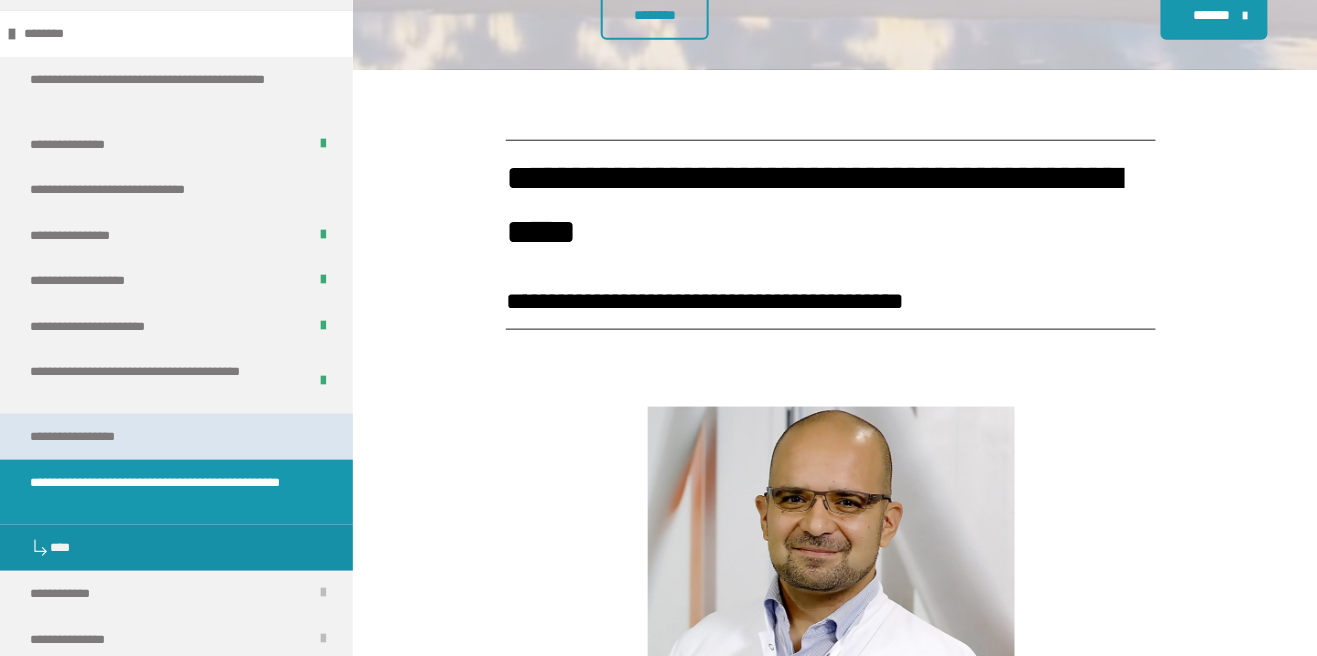 click on "**********" at bounding box center (86, 437) 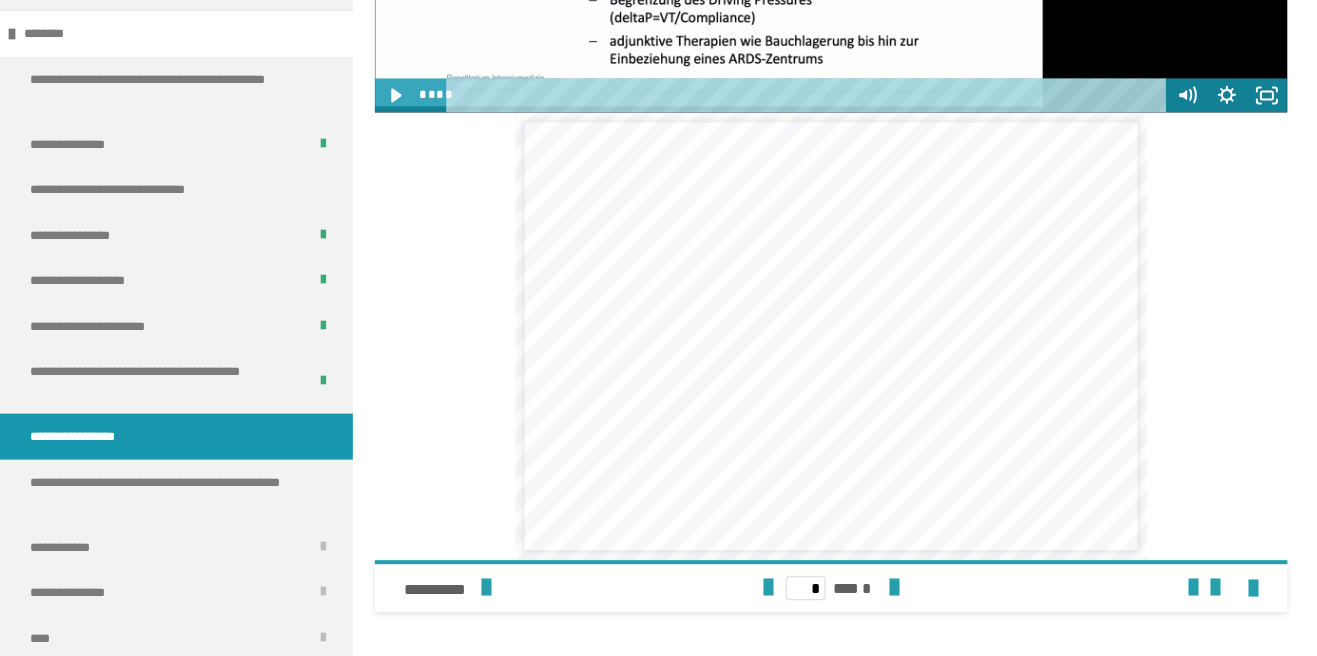 scroll, scrollTop: 1100, scrollLeft: 0, axis: vertical 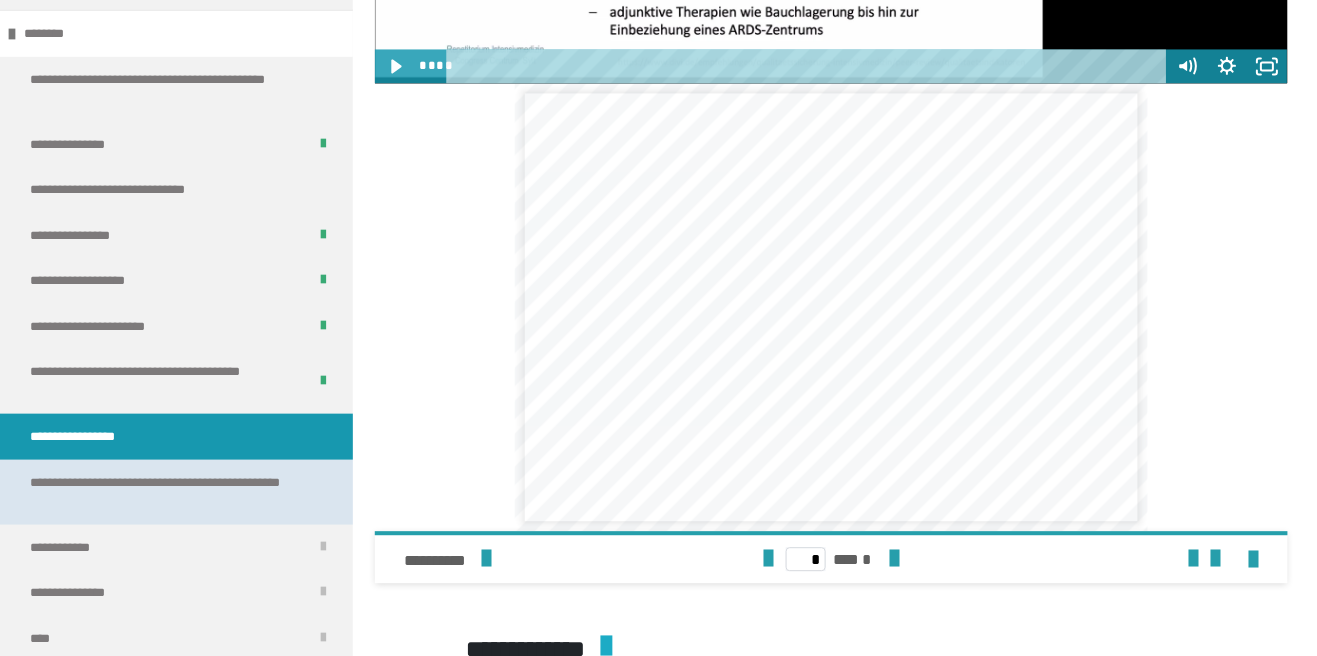 click on "**********" at bounding box center [168, 492] 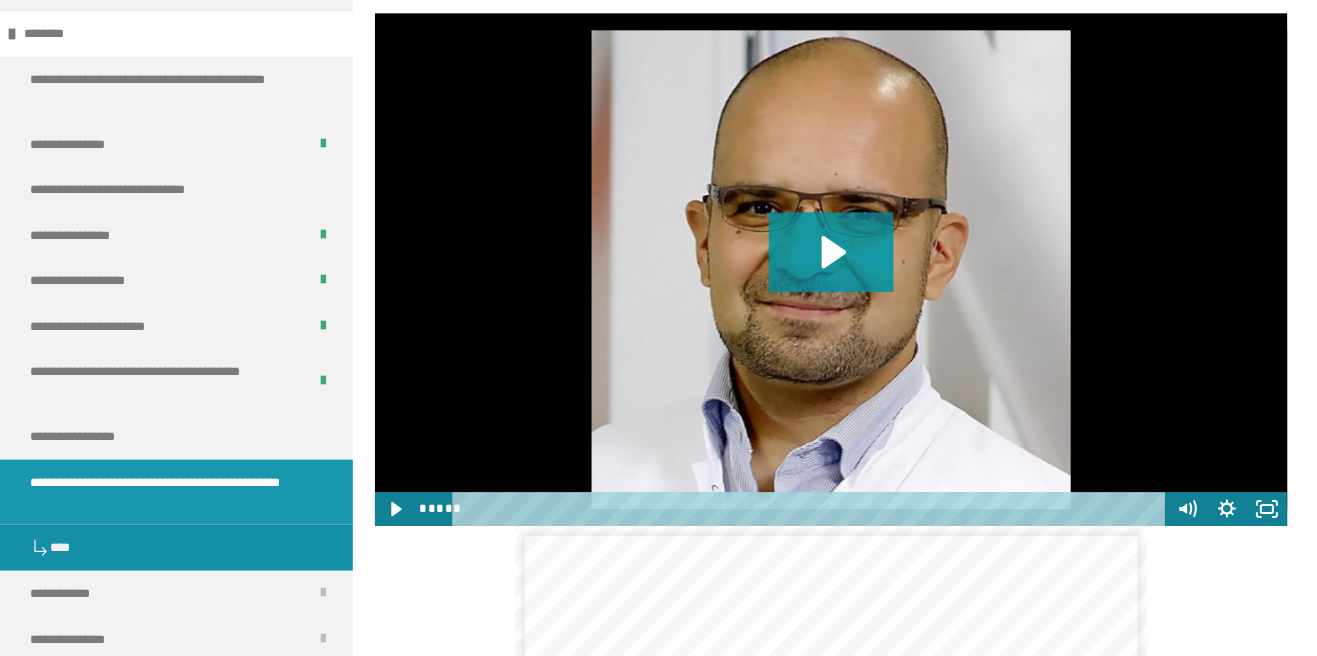 scroll, scrollTop: 1297, scrollLeft: 0, axis: vertical 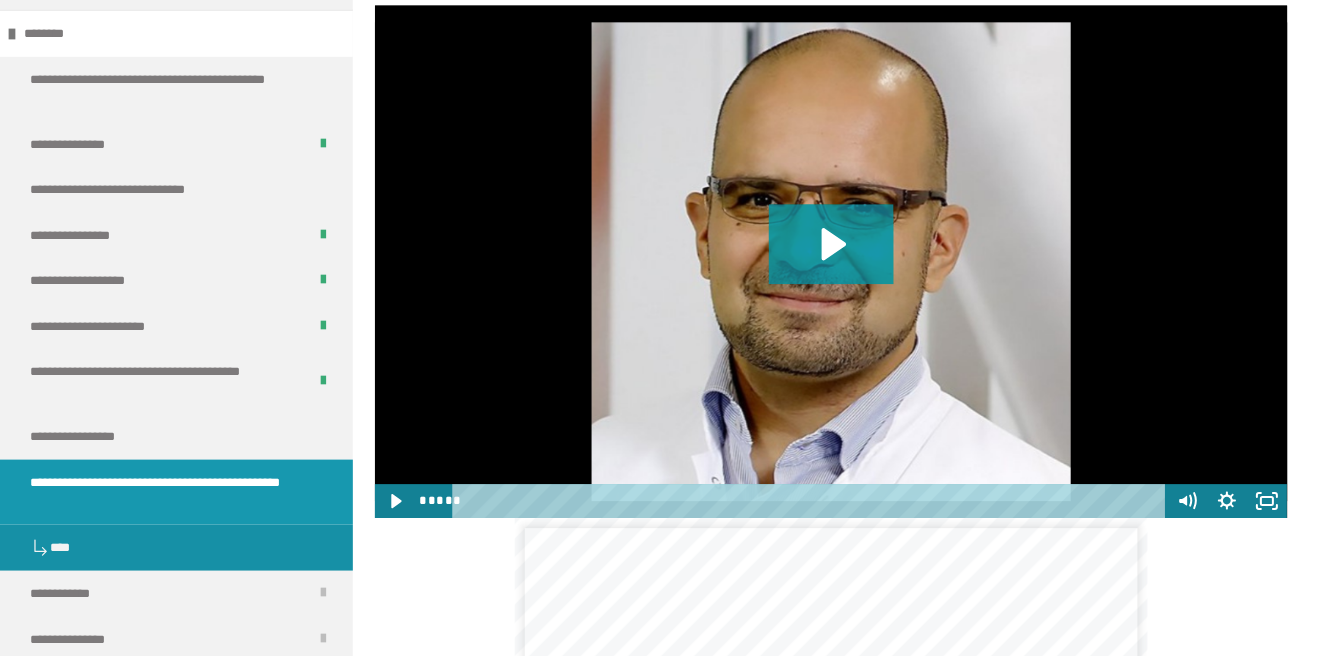 click 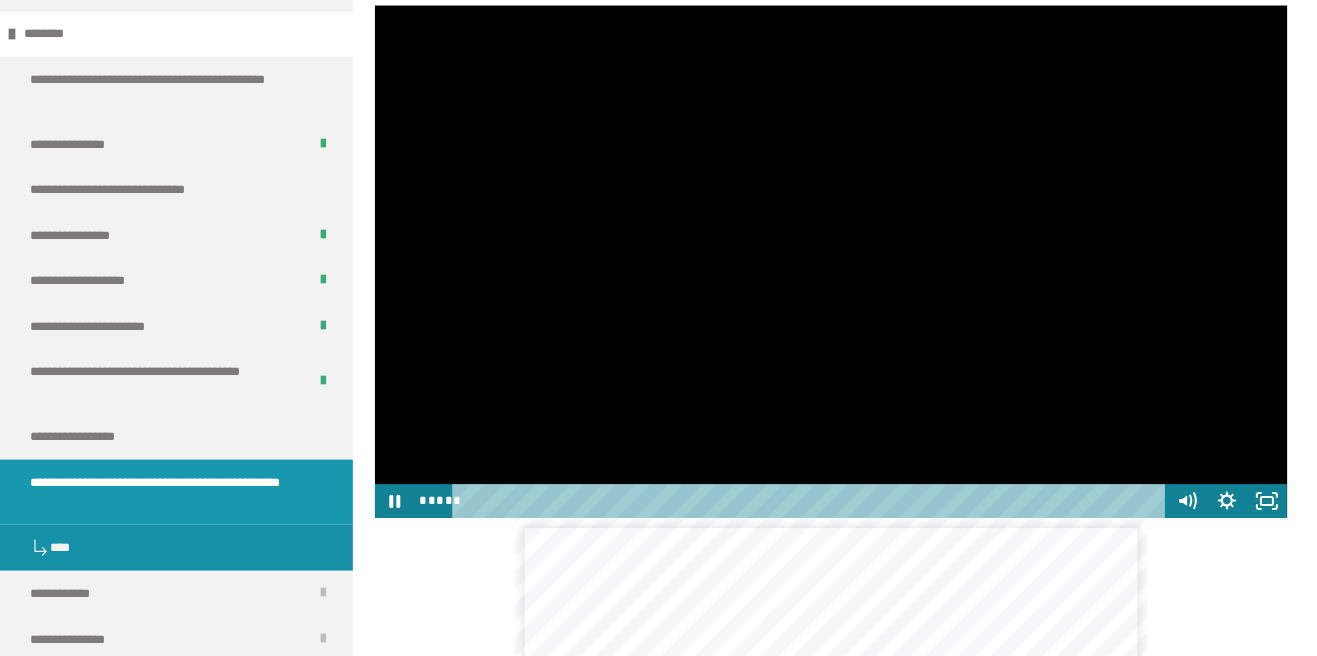click 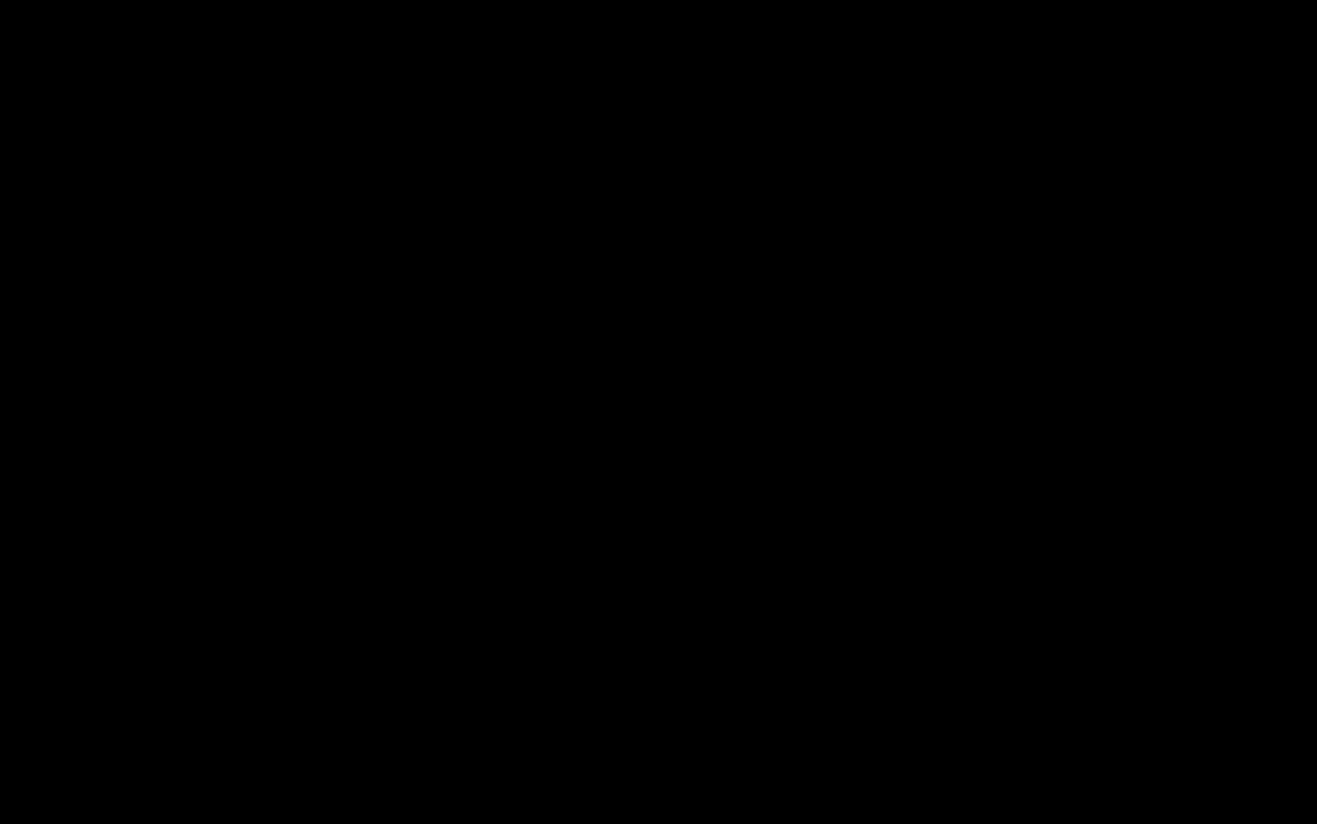 click at bounding box center [658, 412] 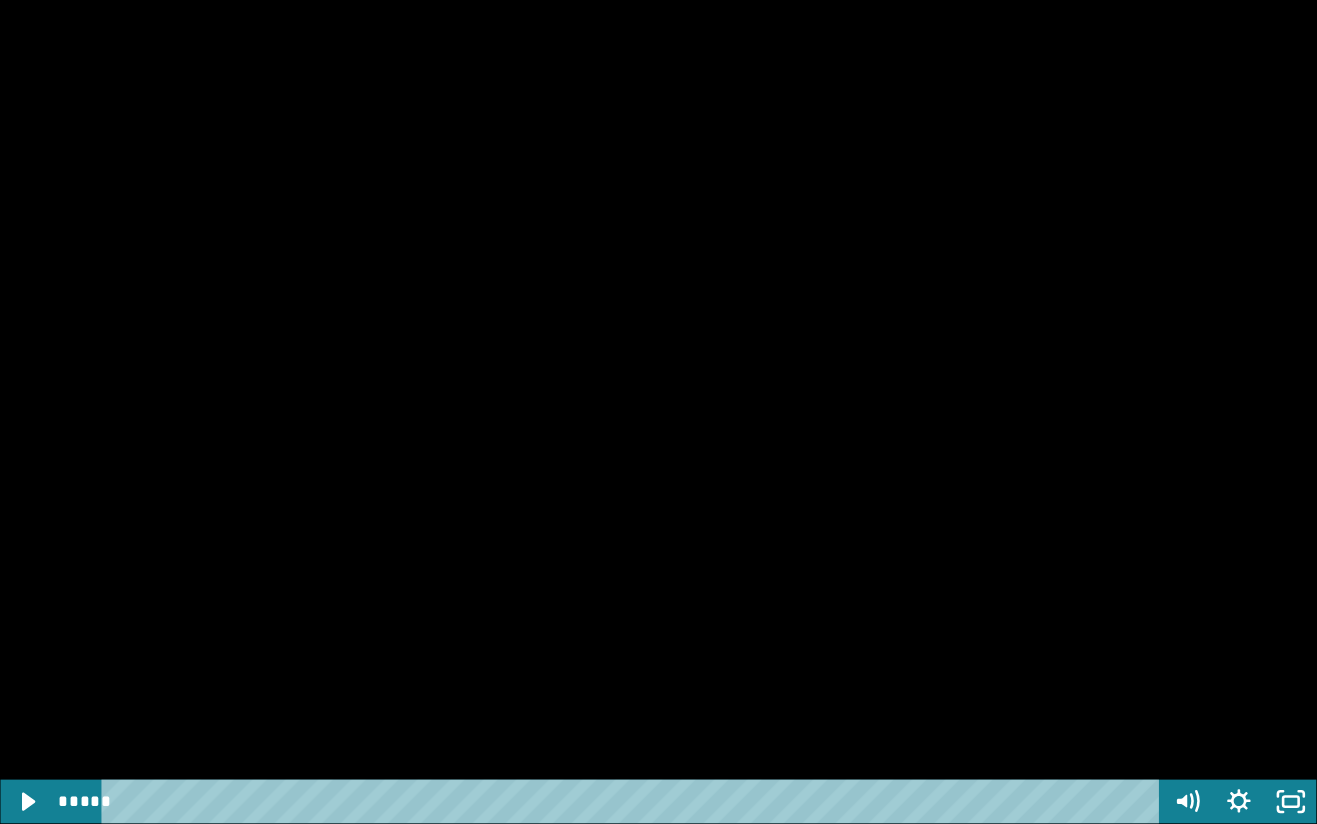 click 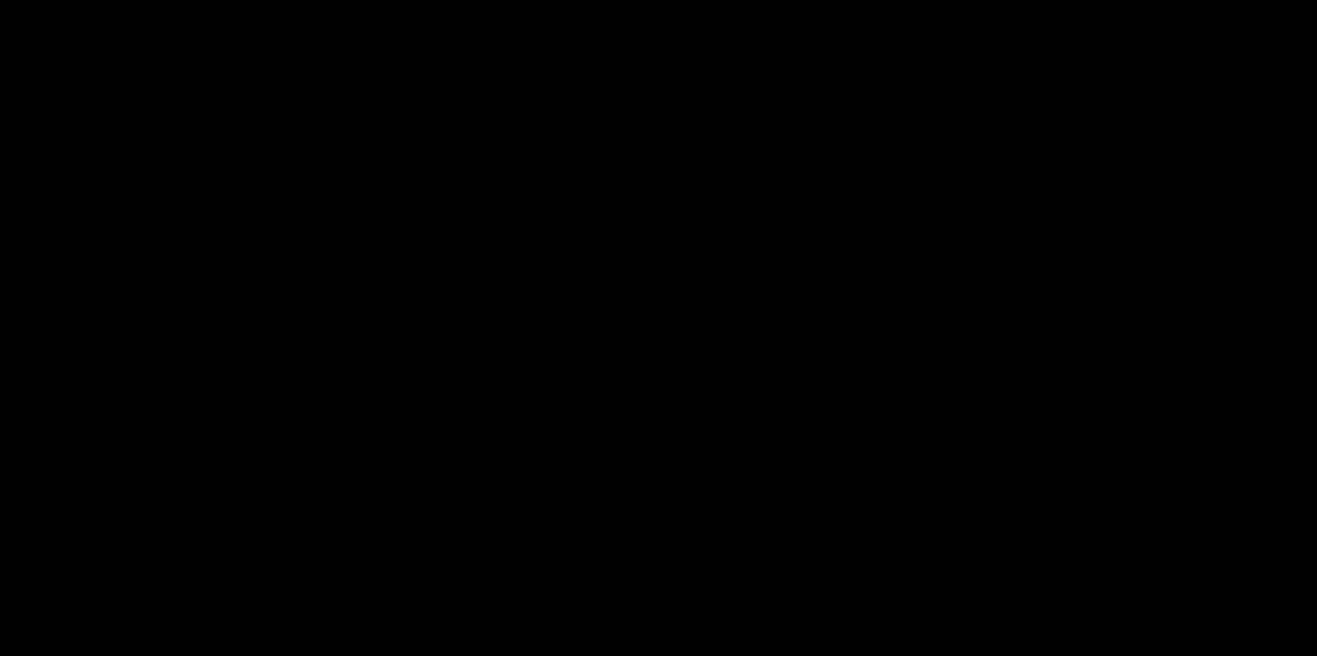 scroll, scrollTop: 2511, scrollLeft: 0, axis: vertical 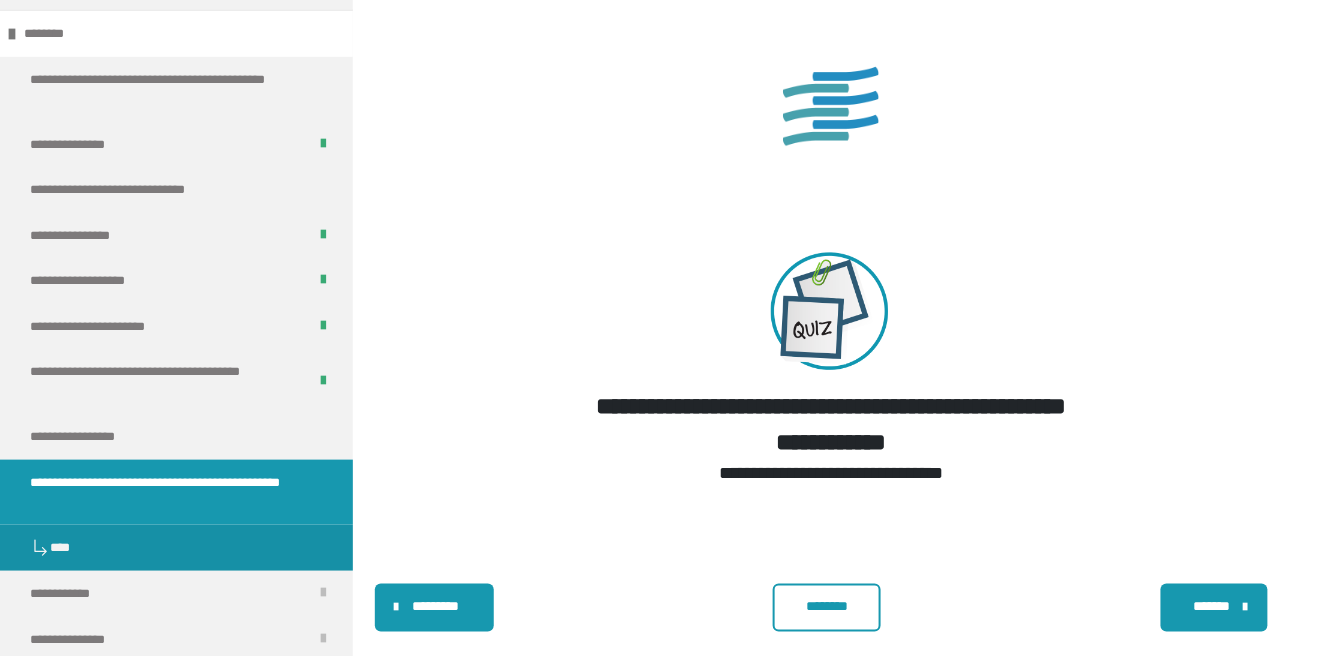 click on "********" at bounding box center (827, 607) 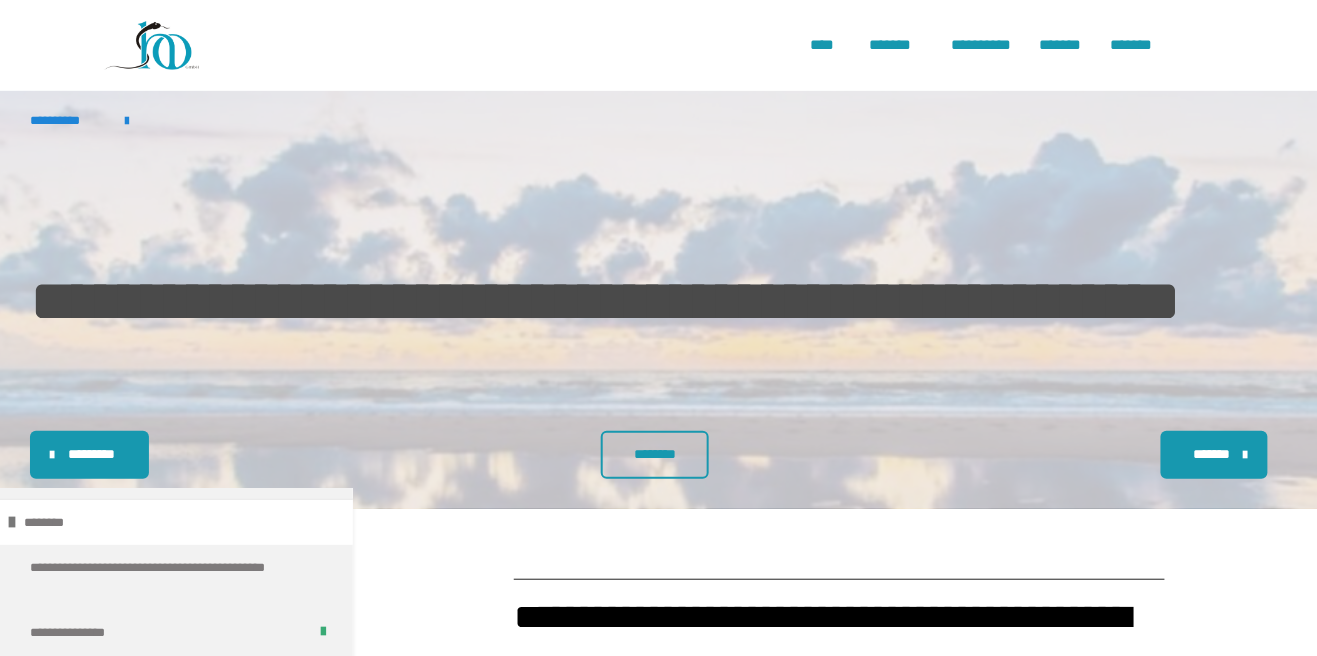scroll, scrollTop: 0, scrollLeft: 0, axis: both 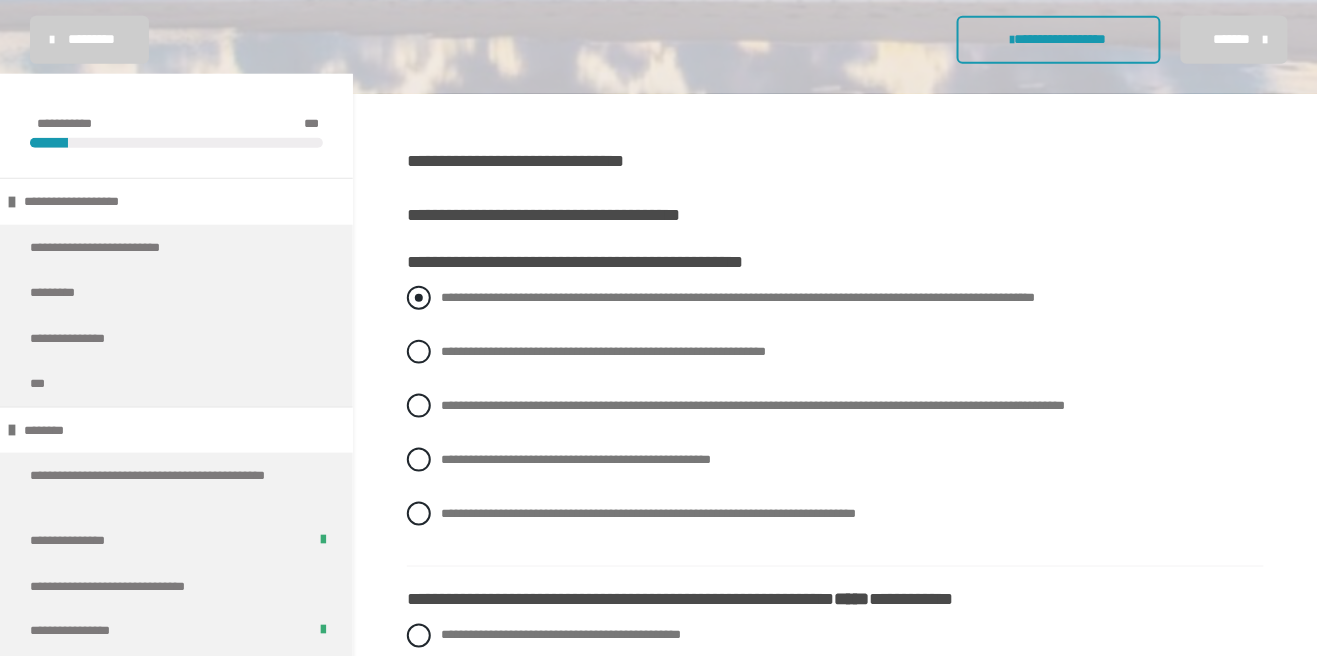 click at bounding box center [419, 298] 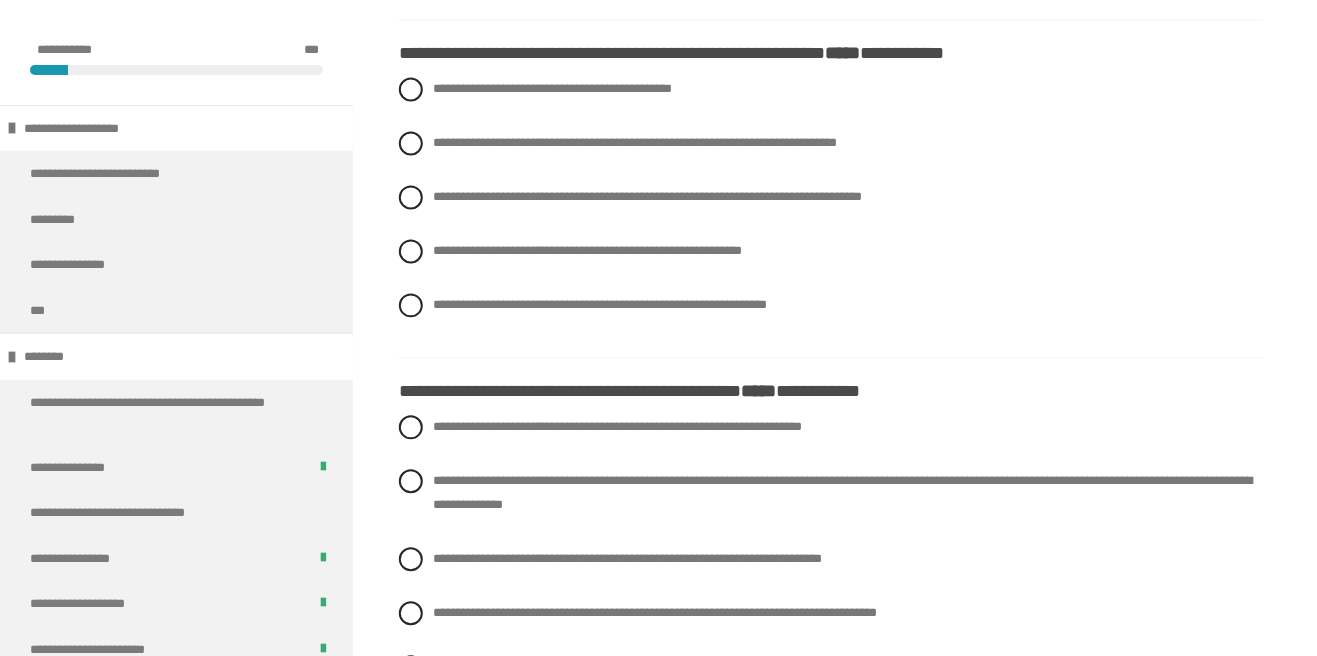 scroll, scrollTop: 962, scrollLeft: 0, axis: vertical 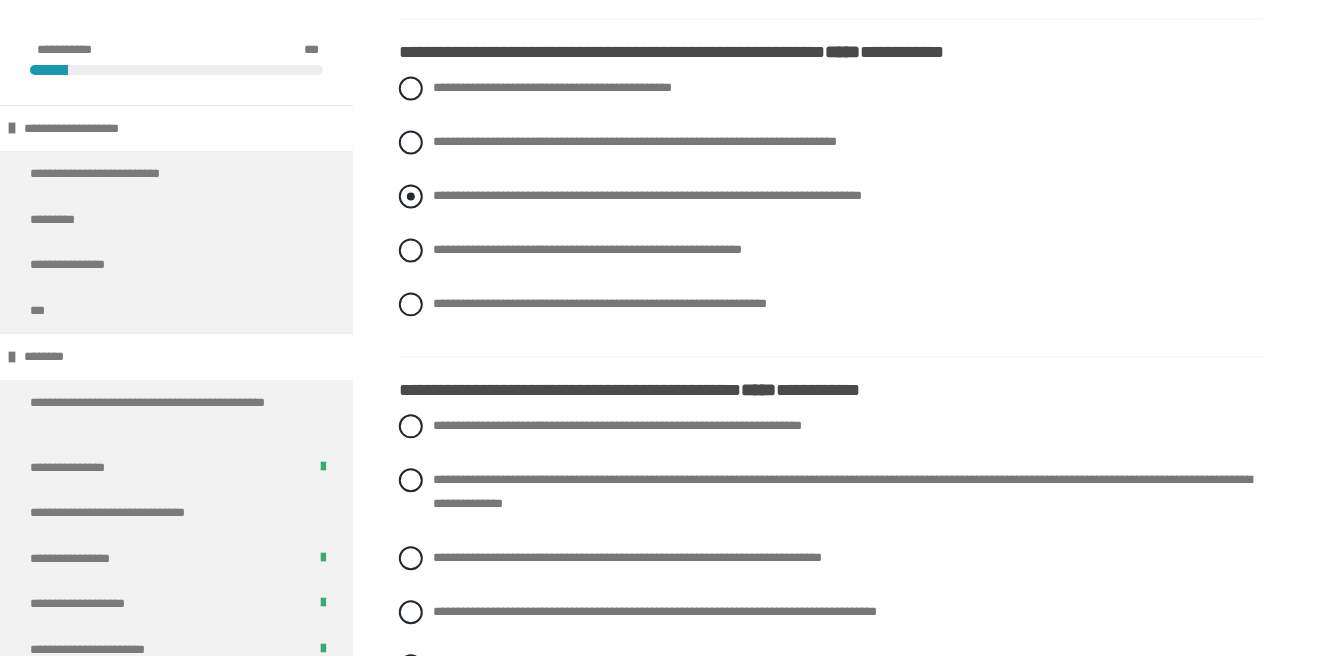 click on "**********" at bounding box center (831, 197) 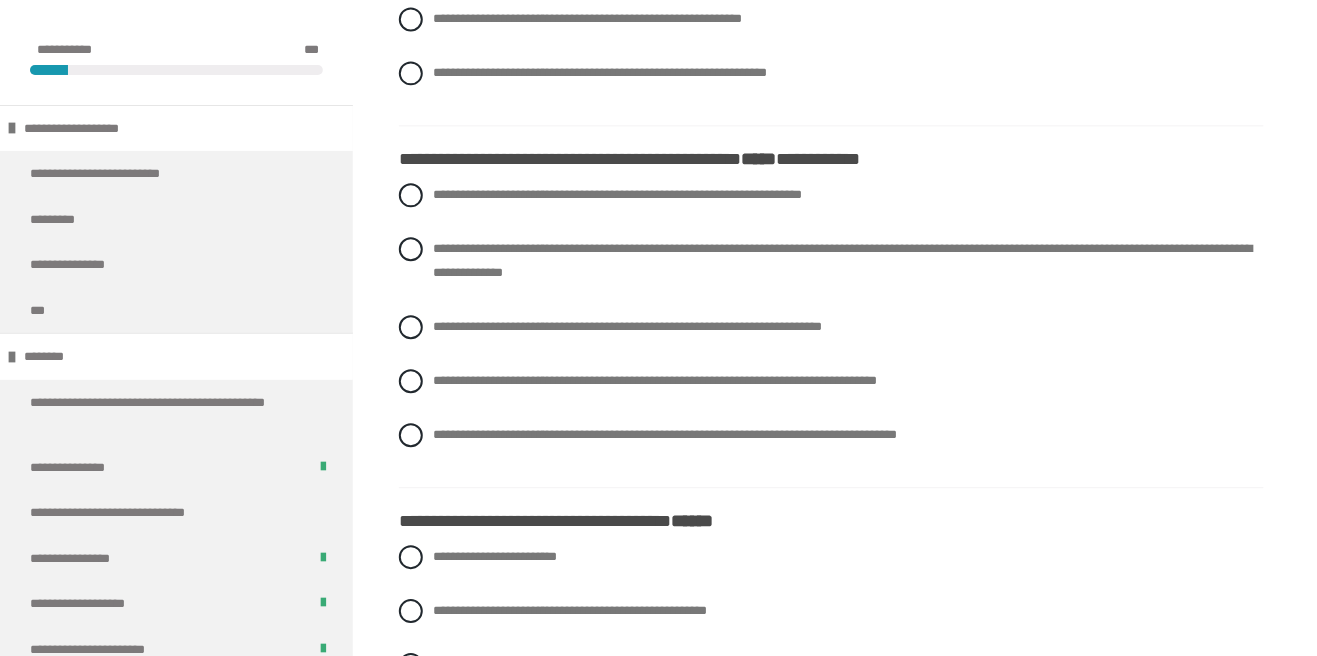 scroll, scrollTop: 1210, scrollLeft: 0, axis: vertical 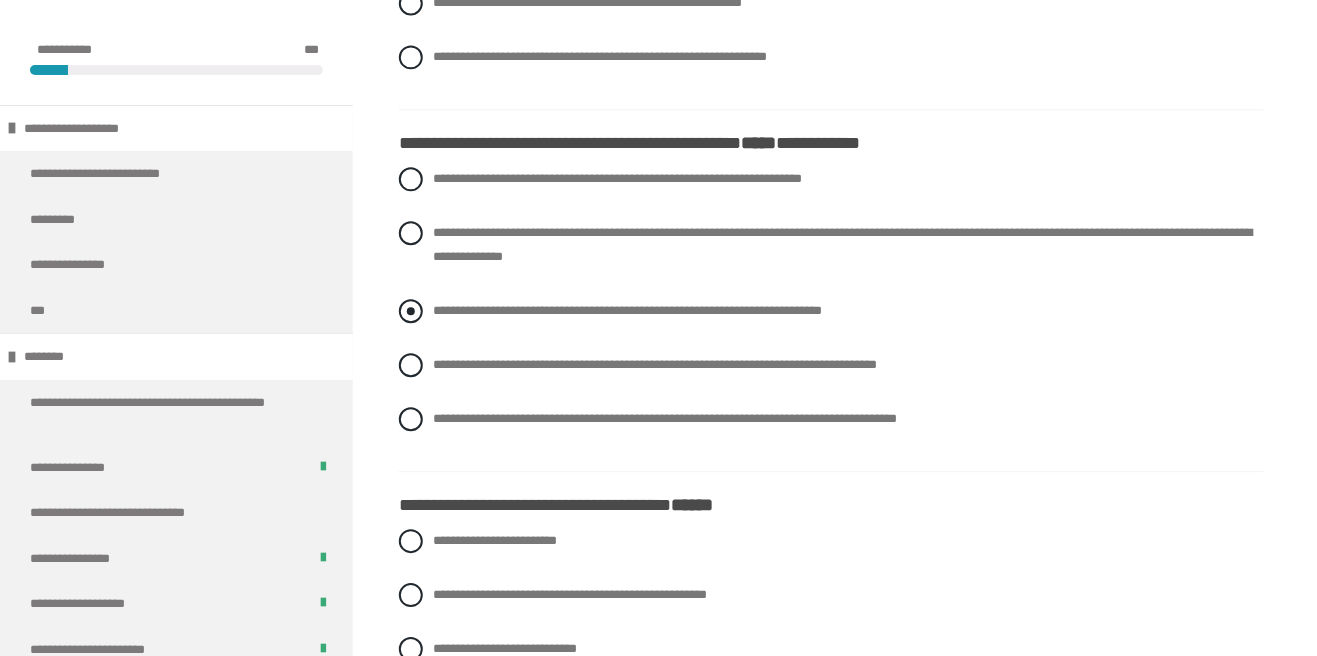 click at bounding box center (411, 311) 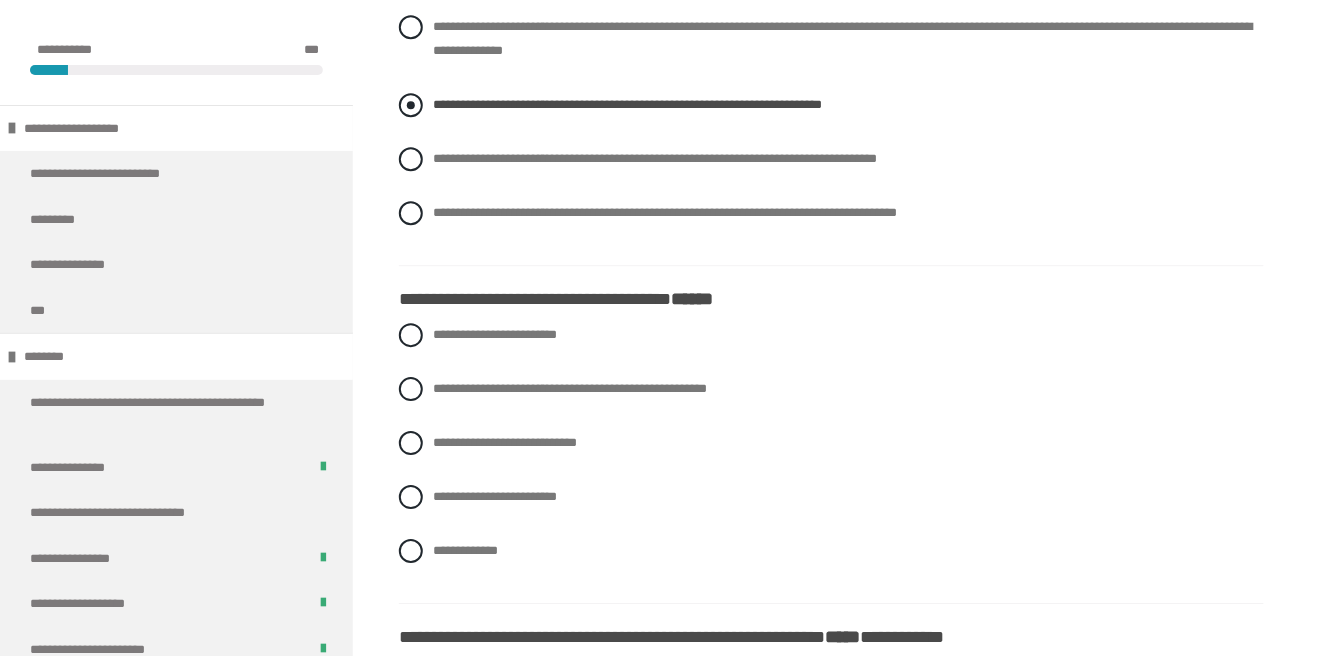 scroll, scrollTop: 1417, scrollLeft: 0, axis: vertical 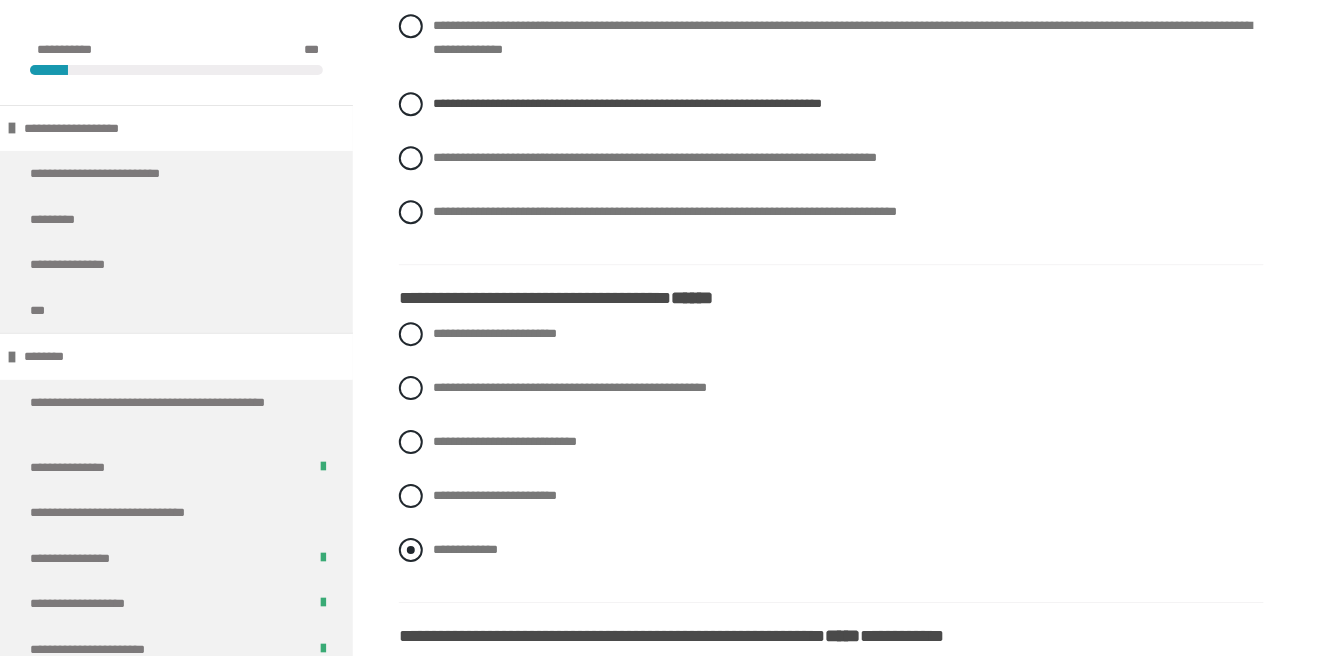 click on "**********" at bounding box center [831, 550] 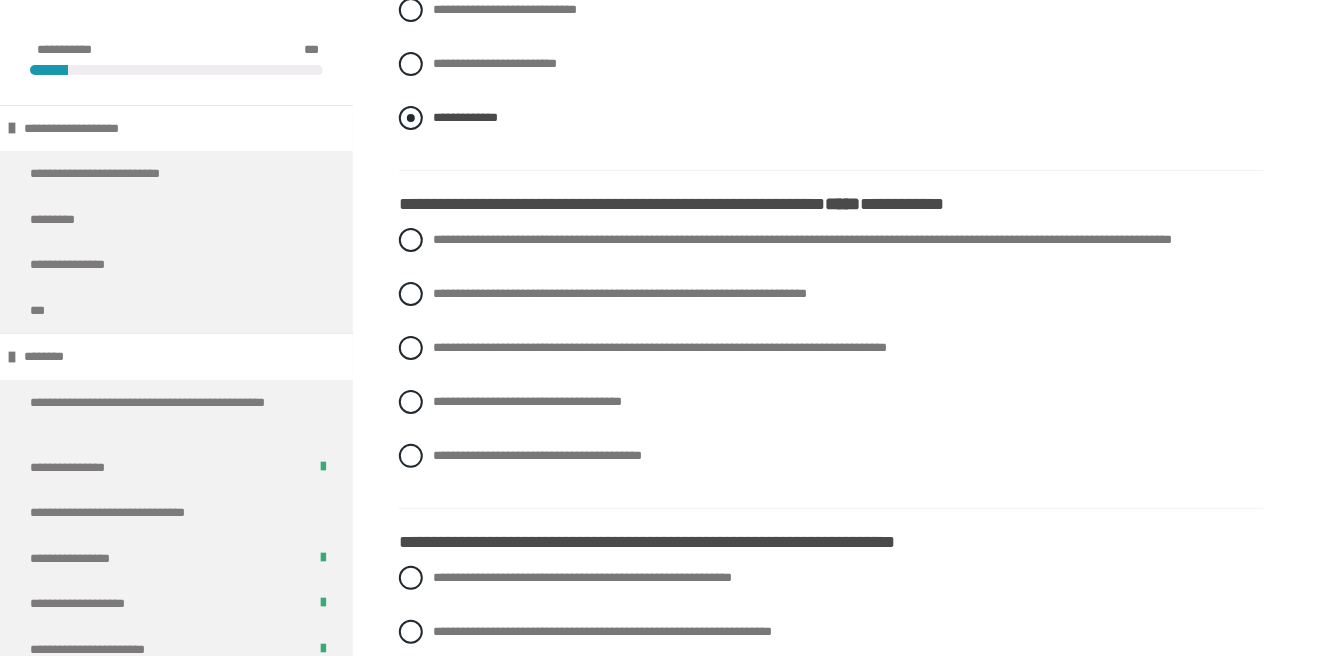 scroll, scrollTop: 1852, scrollLeft: 0, axis: vertical 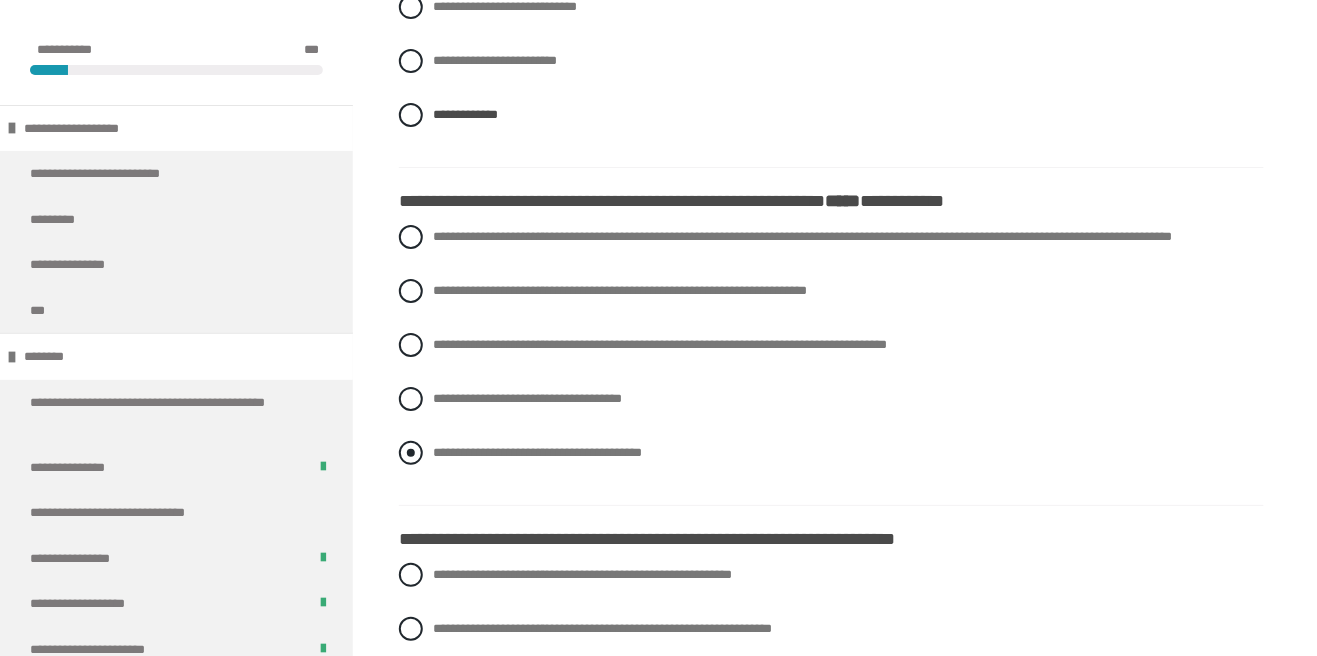 click on "**********" at bounding box center (831, 453) 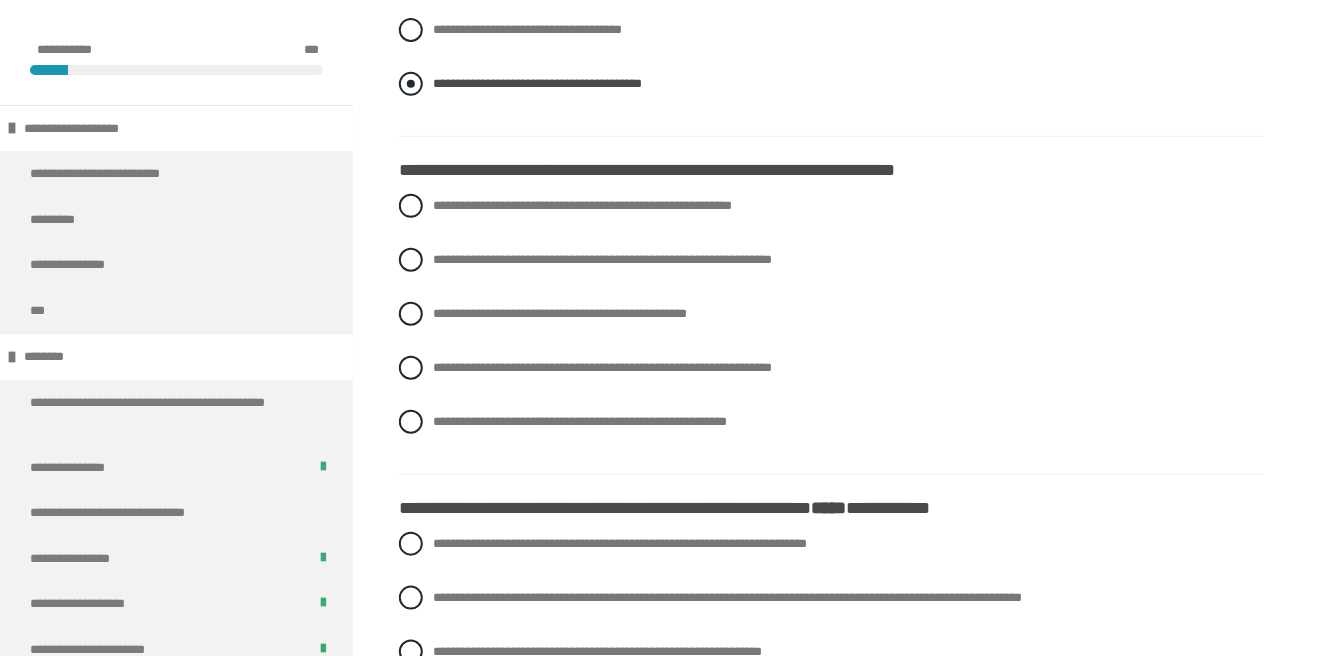 scroll, scrollTop: 2224, scrollLeft: 0, axis: vertical 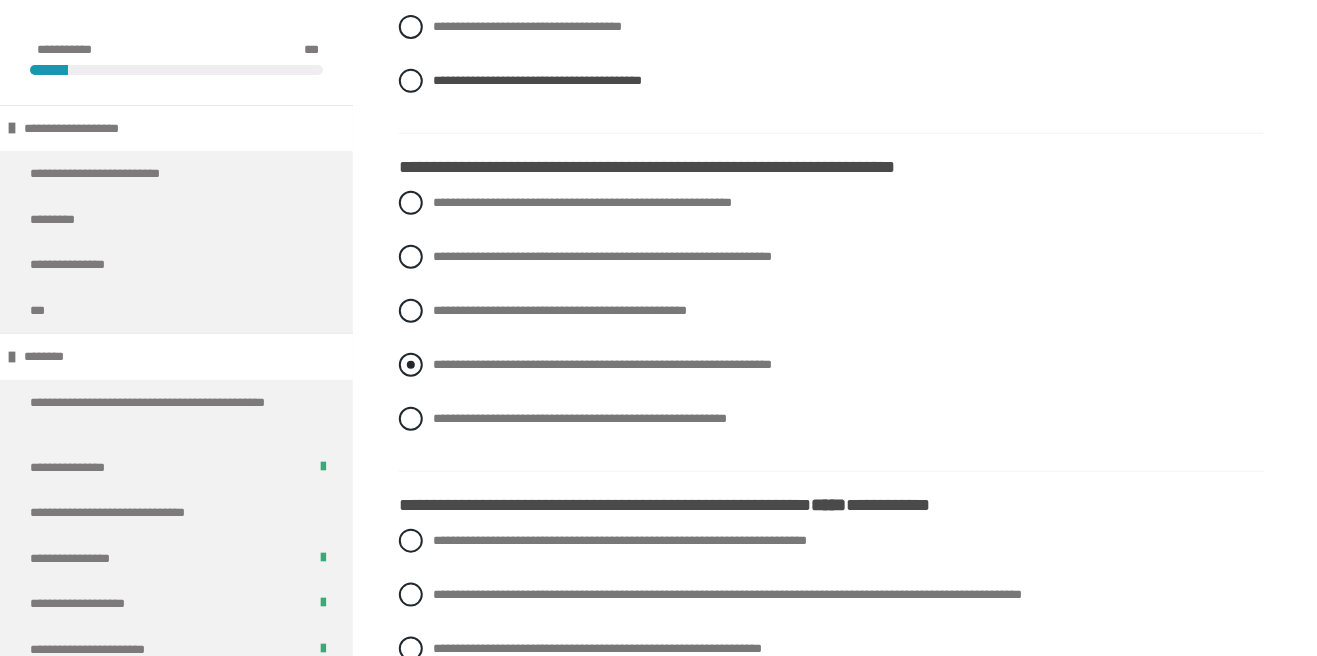 click at bounding box center [411, 365] 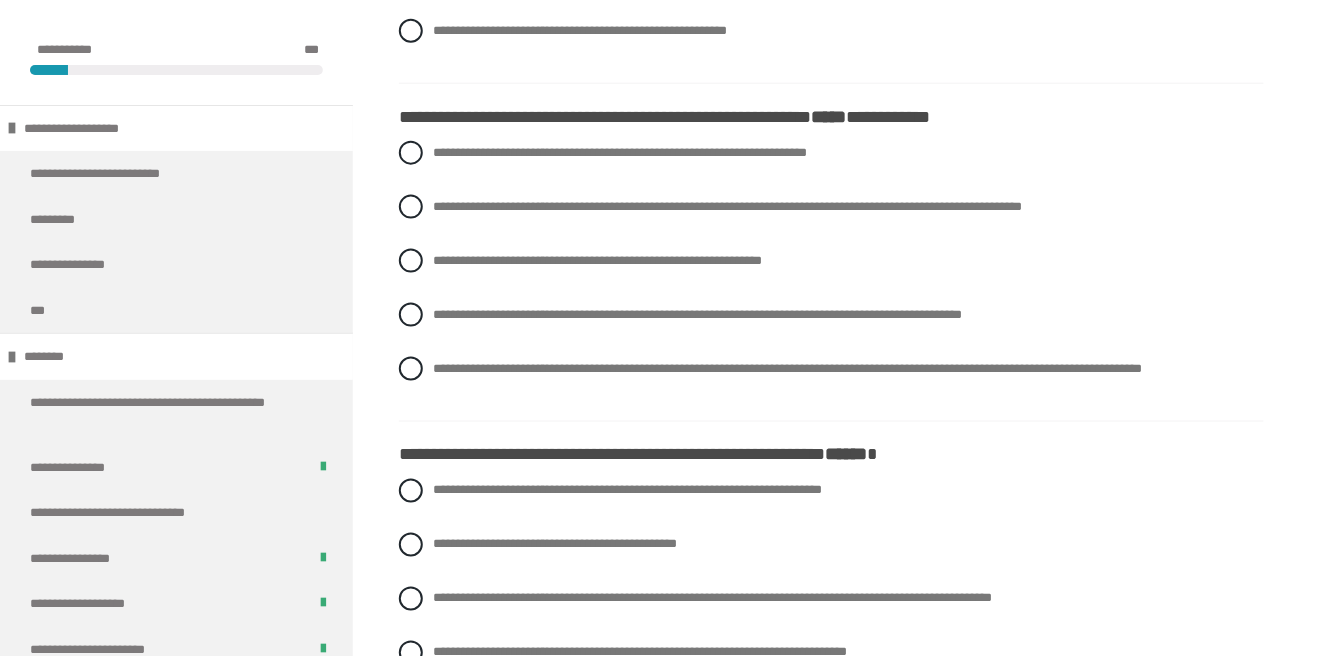 scroll, scrollTop: 2618, scrollLeft: 0, axis: vertical 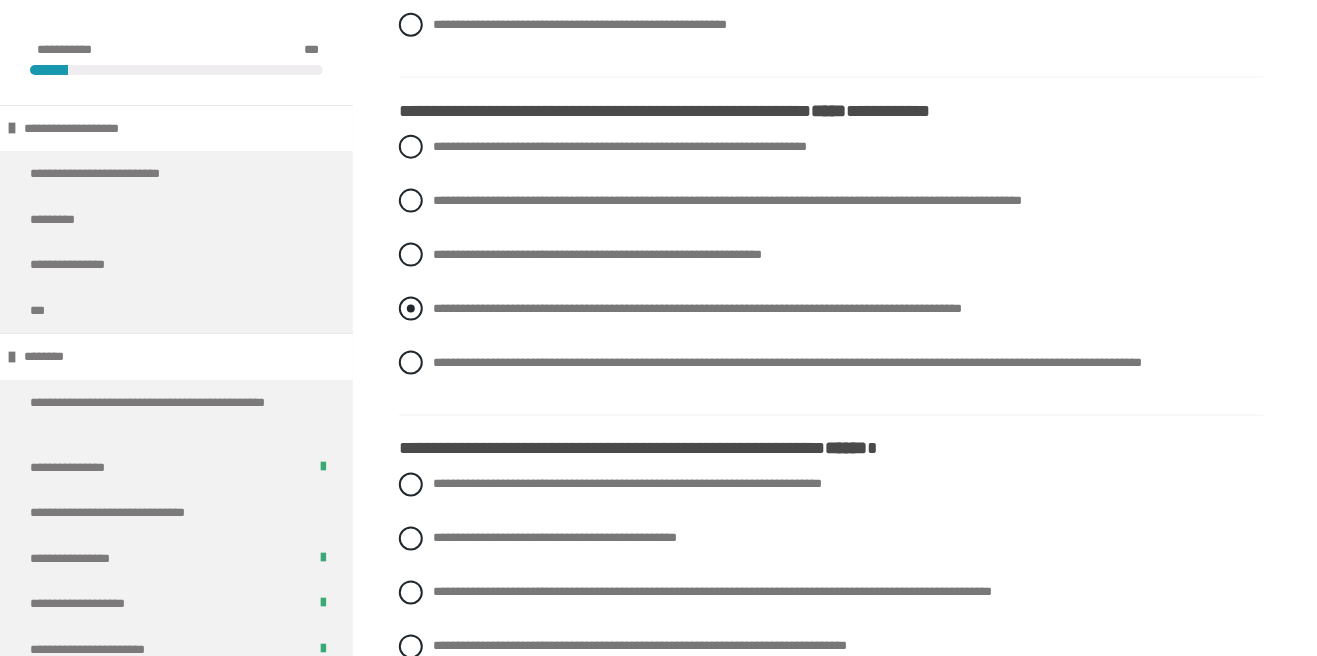 click on "**********" at bounding box center [831, 309] 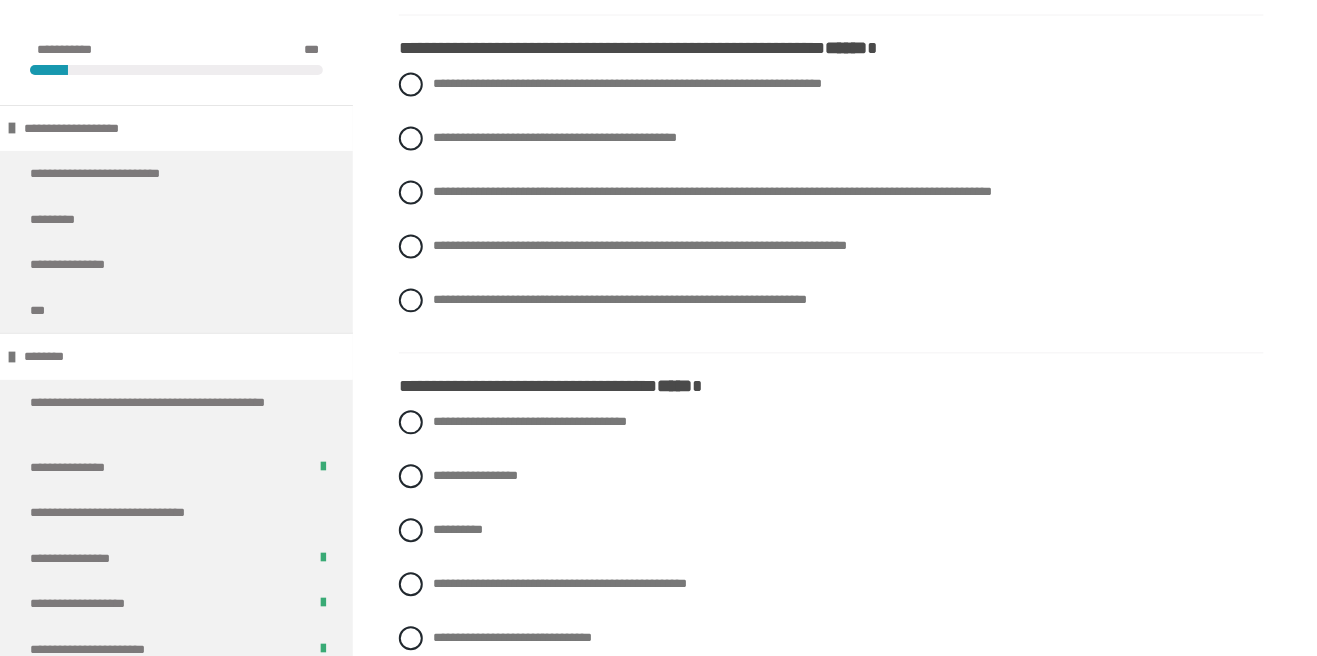 scroll, scrollTop: 3022, scrollLeft: 0, axis: vertical 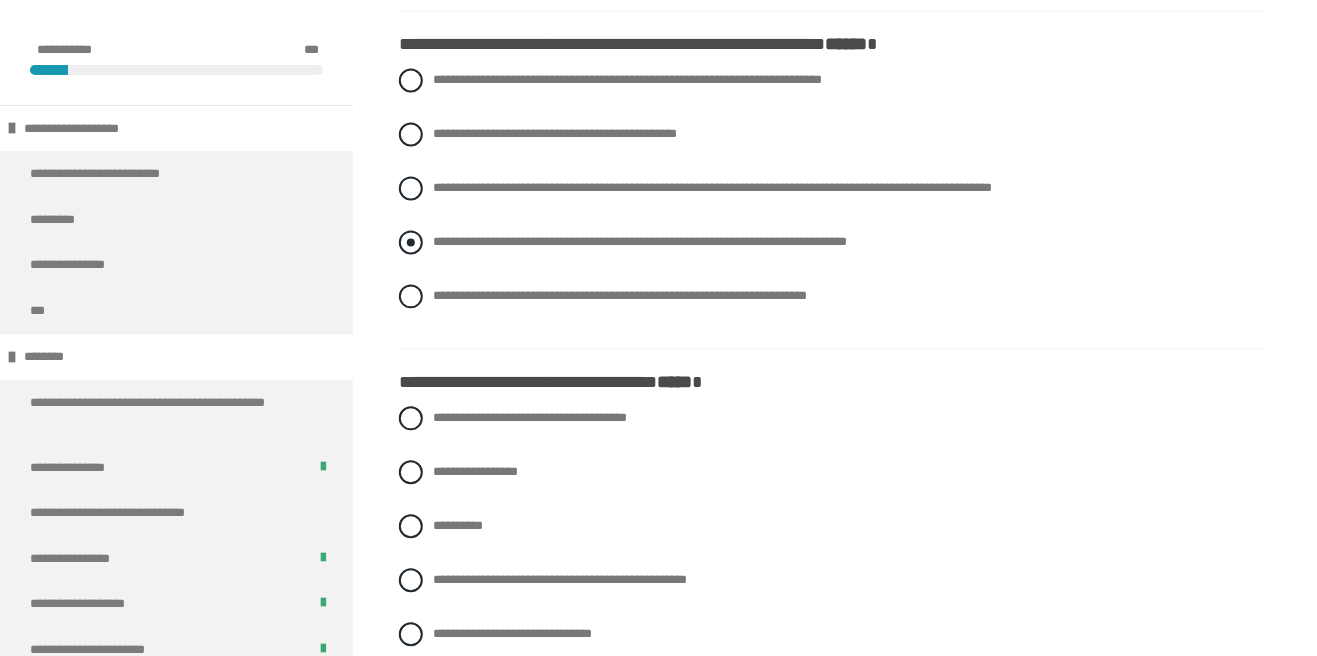 click on "**********" at bounding box center [439, 237] 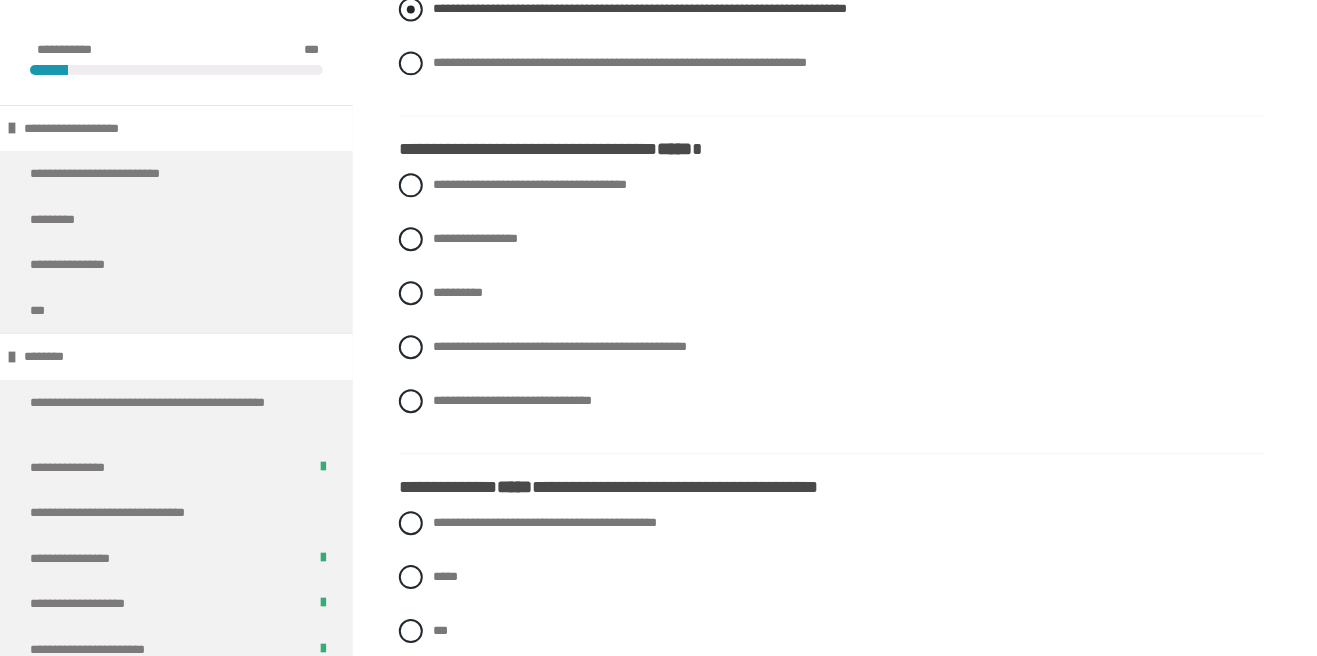scroll, scrollTop: 3262, scrollLeft: 0, axis: vertical 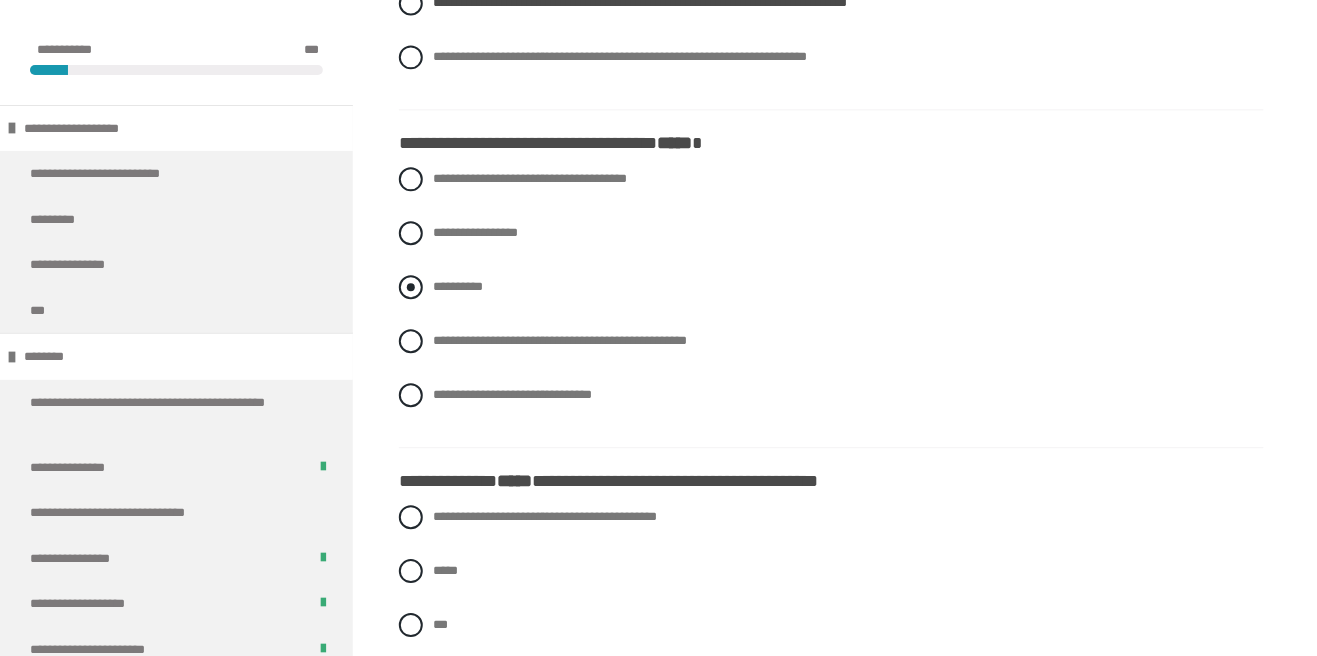 click on "**********" at bounding box center [831, 287] 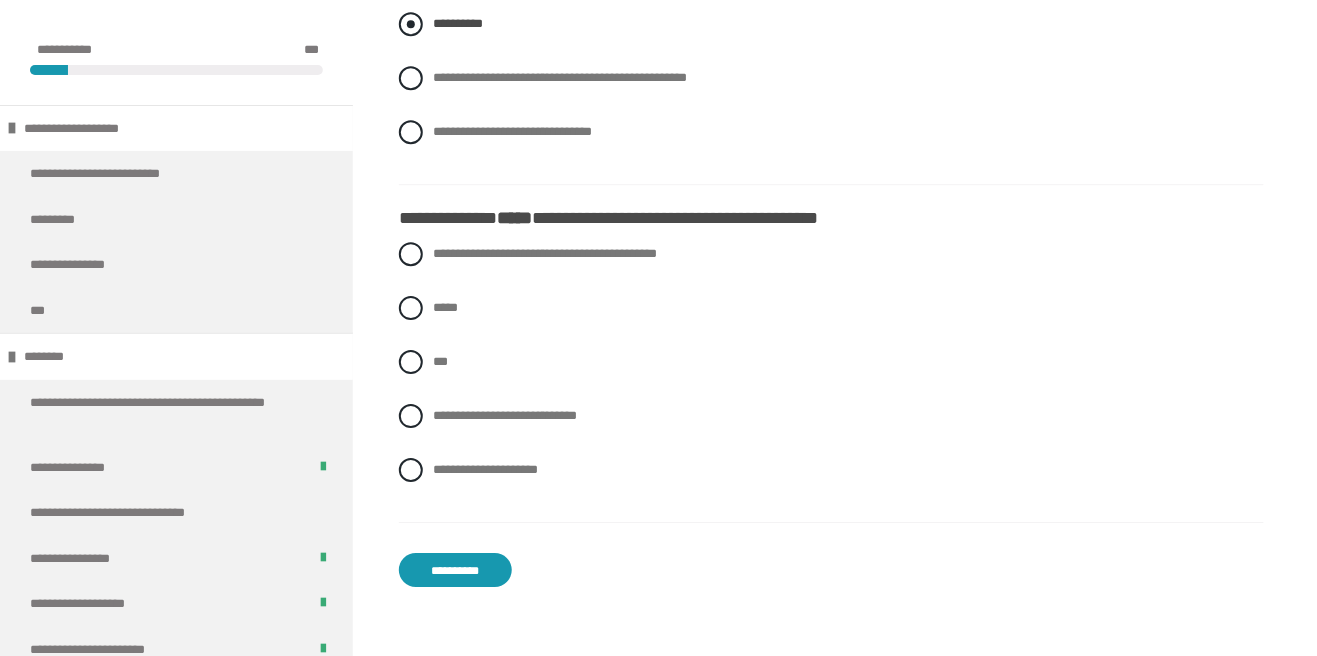 scroll, scrollTop: 3528, scrollLeft: 0, axis: vertical 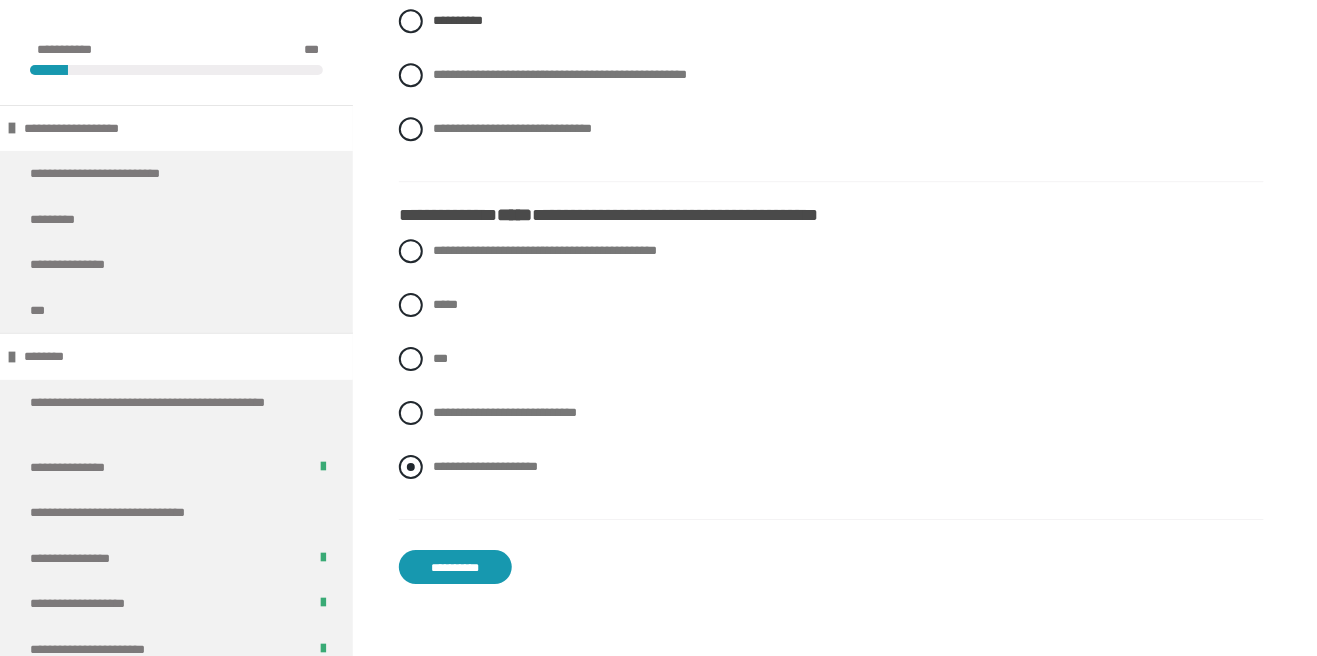 click on "**********" at bounding box center [439, 461] 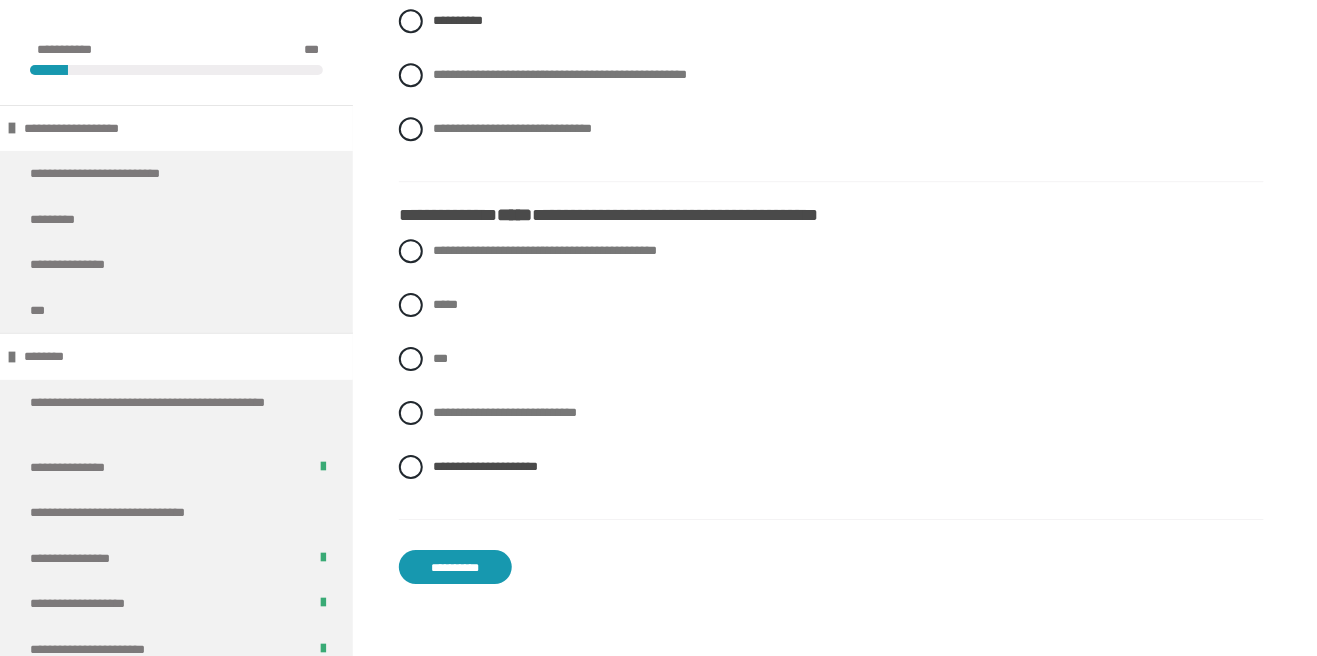 click on "**********" at bounding box center [455, 567] 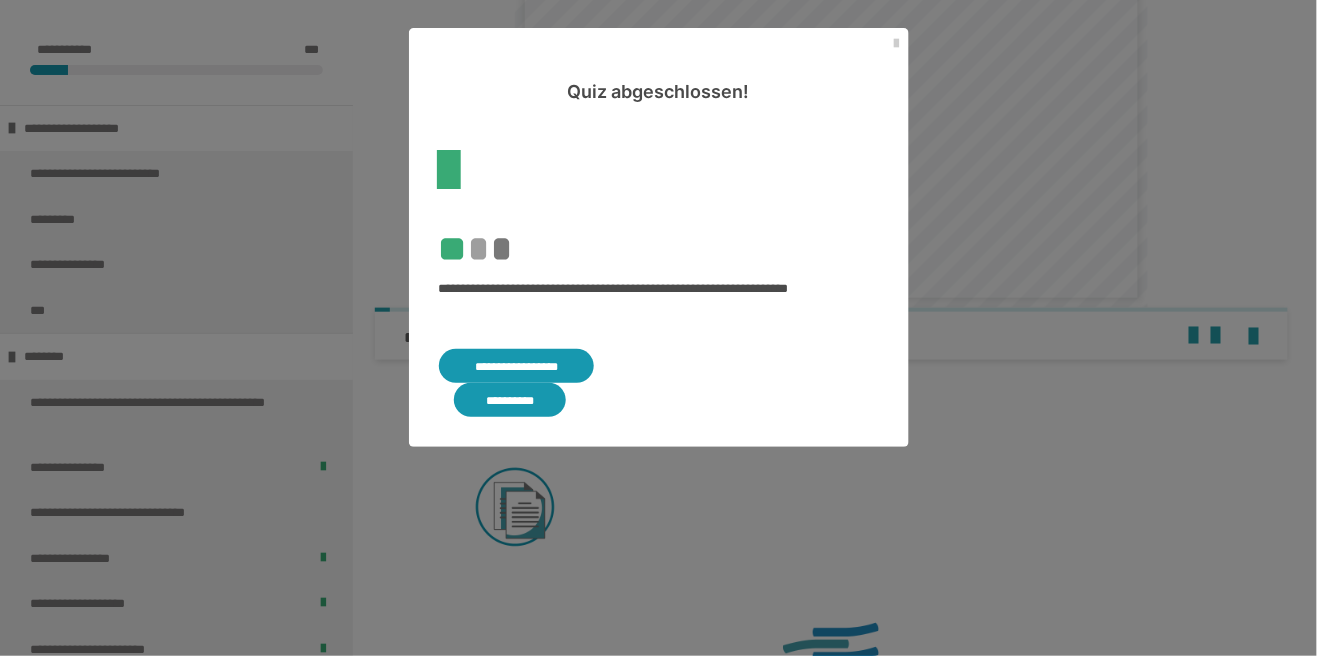 click on "**********" at bounding box center (517, 366) 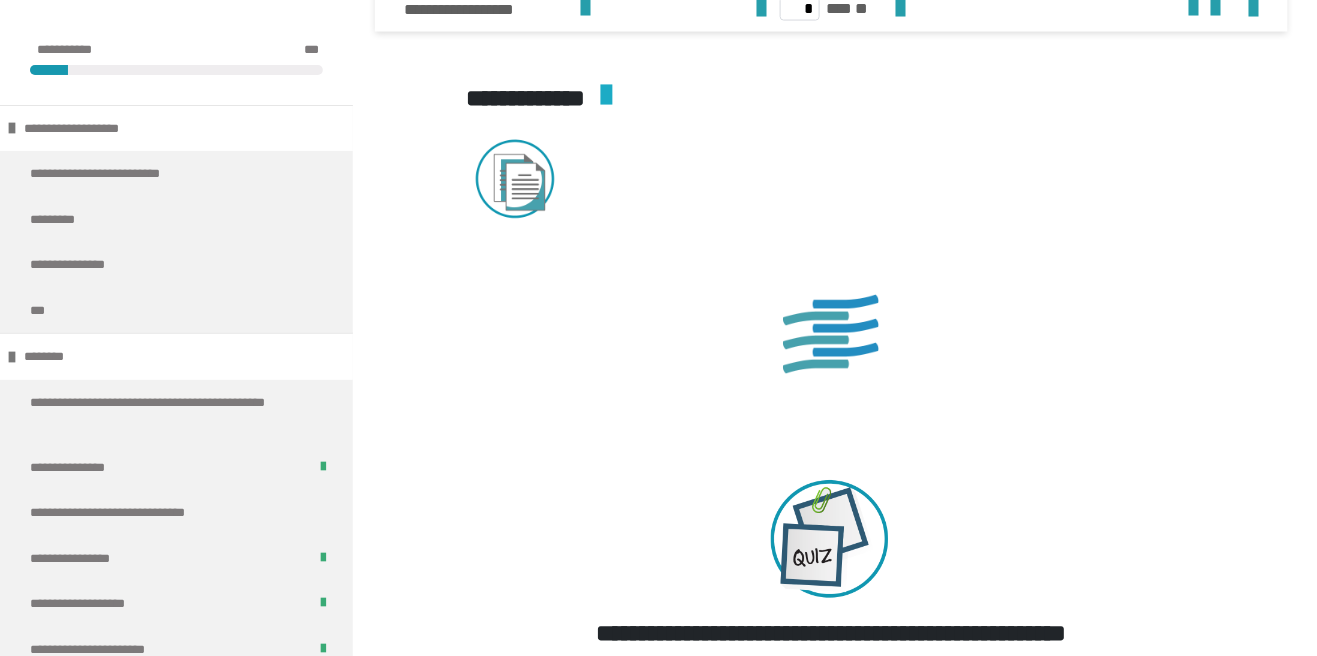 scroll, scrollTop: 5175, scrollLeft: 0, axis: vertical 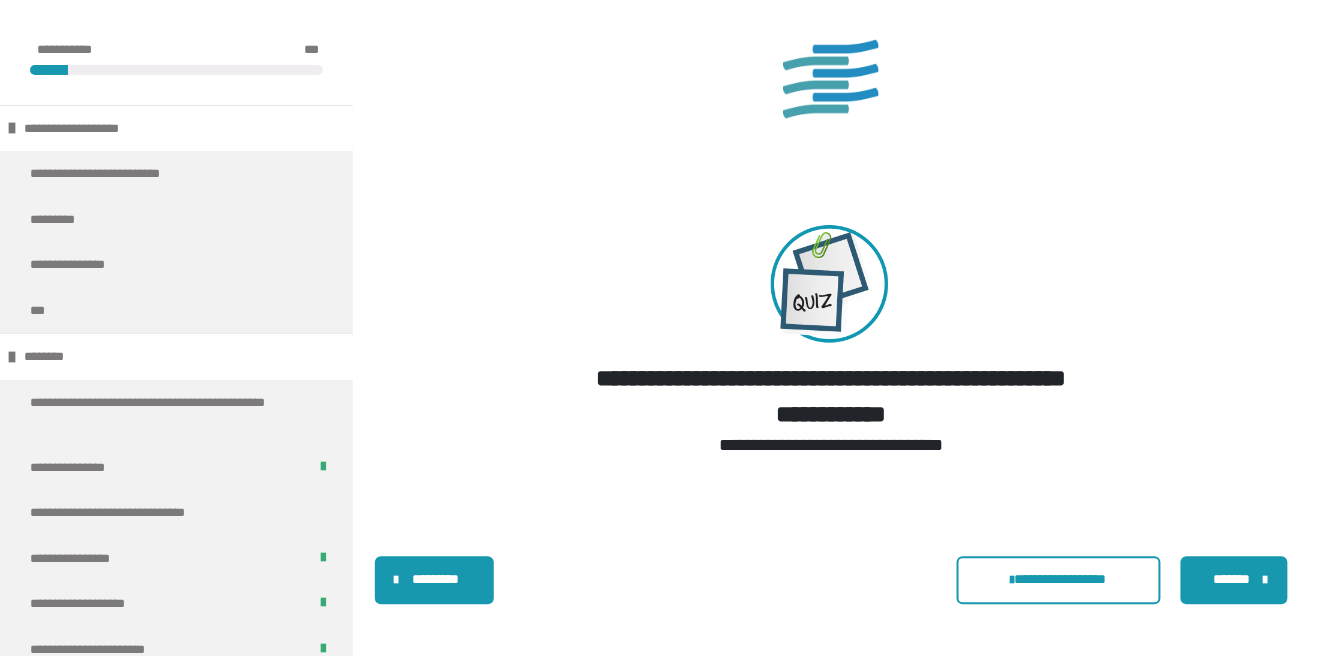 click on "*******" at bounding box center (1232, 579) 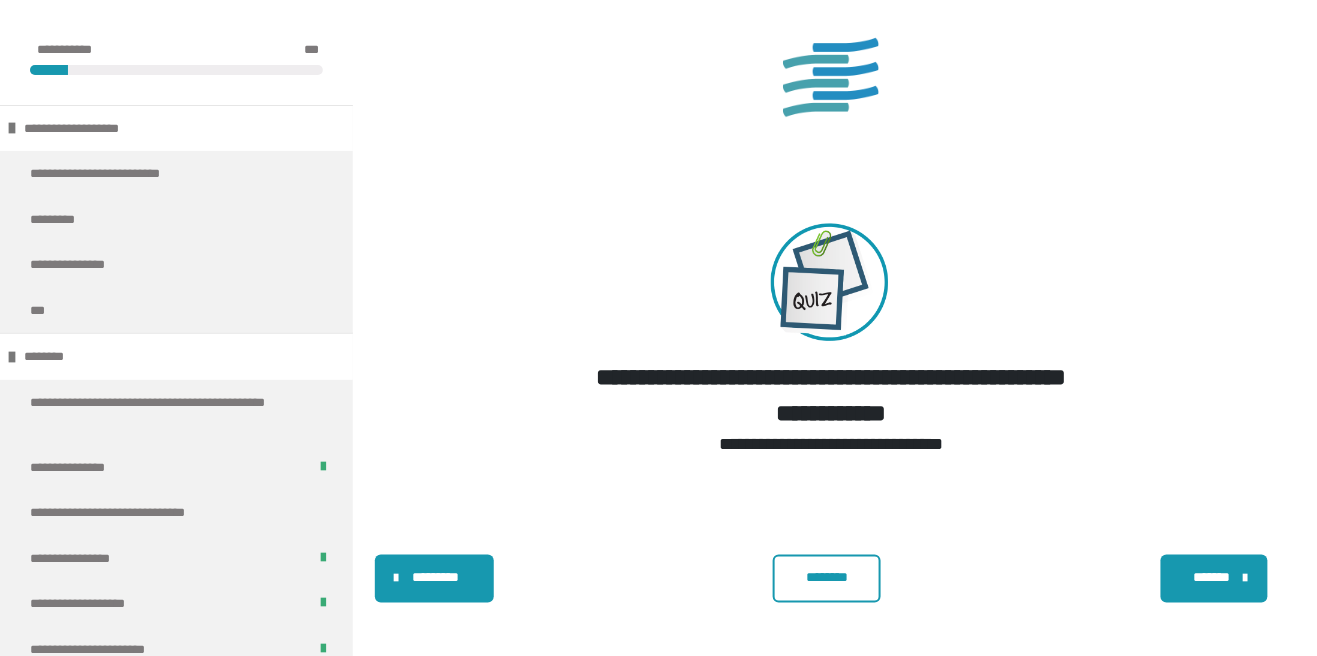 scroll, scrollTop: 1874, scrollLeft: 0, axis: vertical 